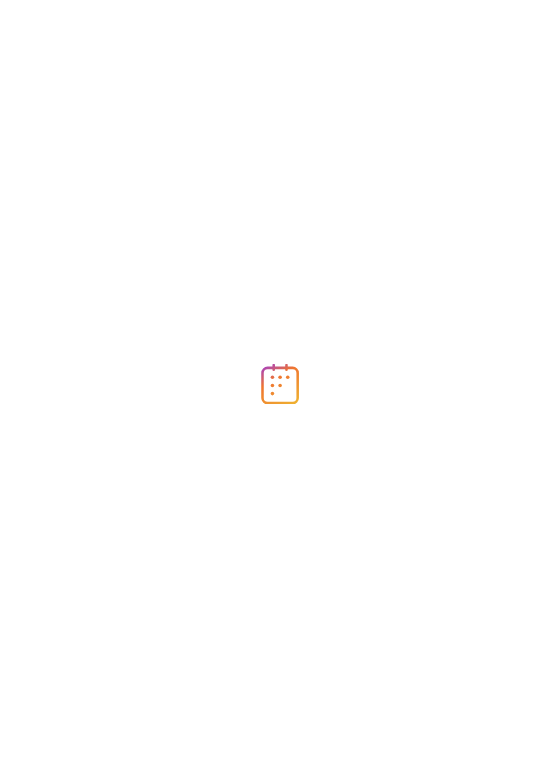 scroll, scrollTop: 0, scrollLeft: 0, axis: both 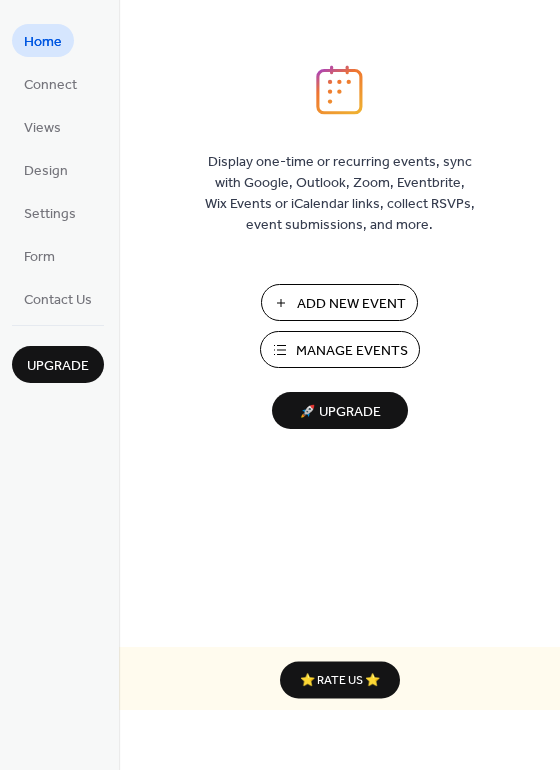 click on "Manage Events" at bounding box center [352, 351] 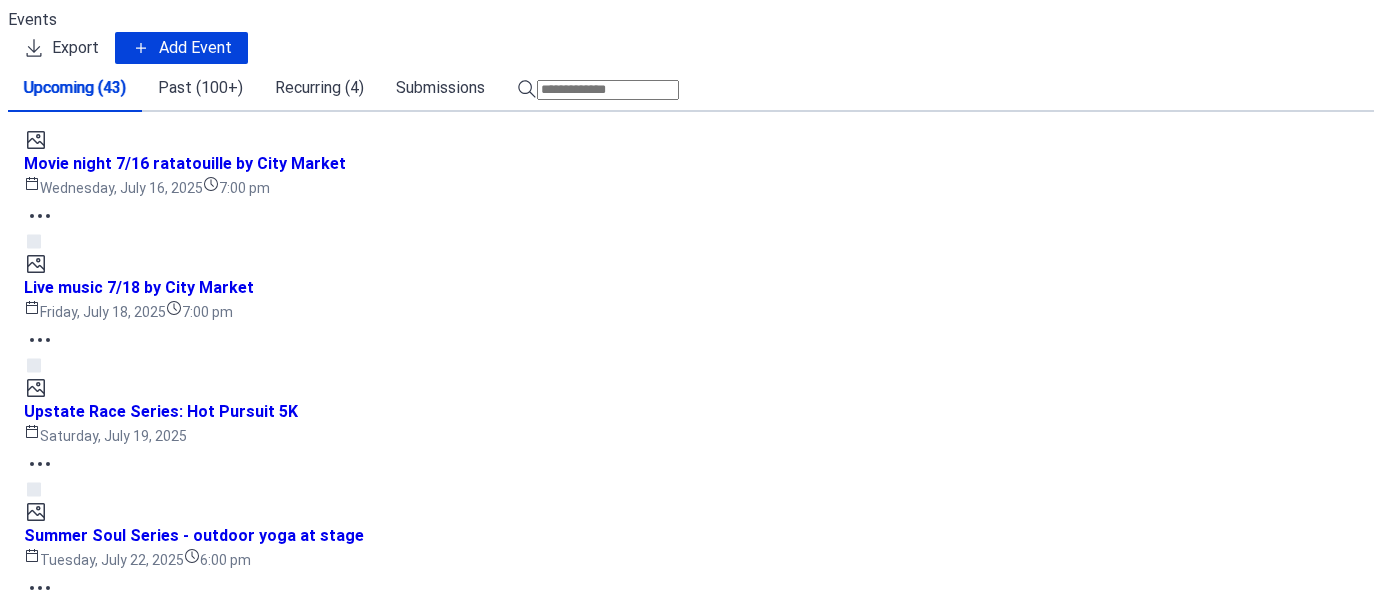 scroll, scrollTop: 0, scrollLeft: 0, axis: both 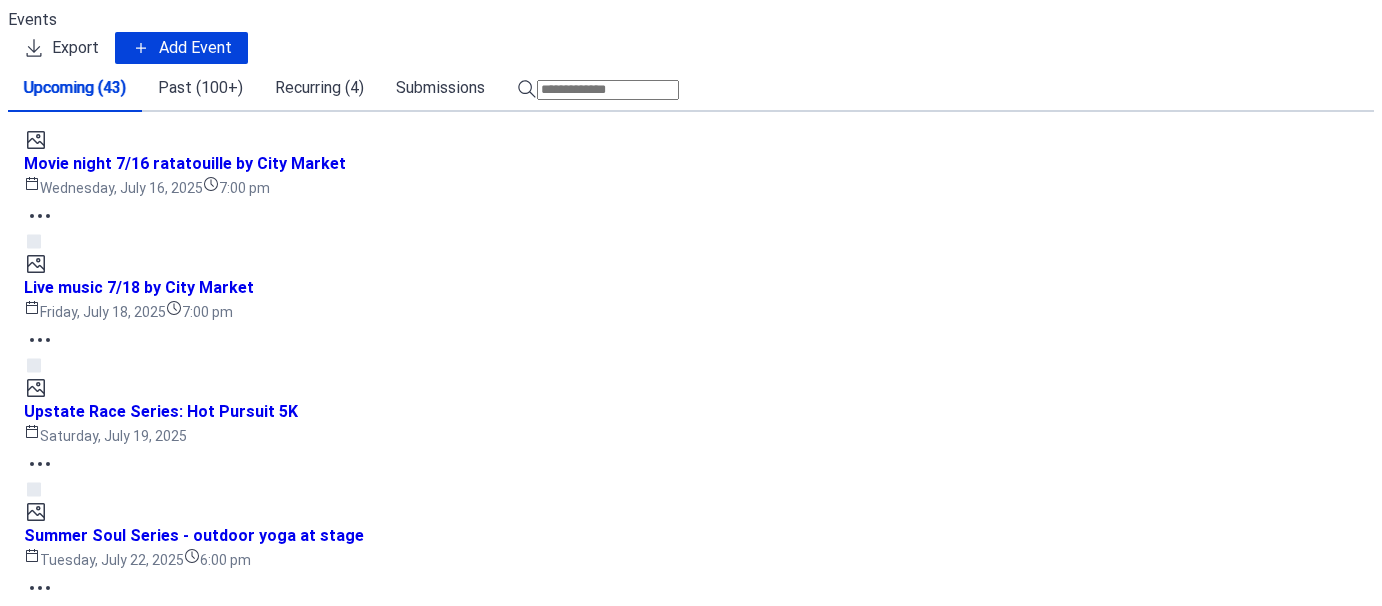 click 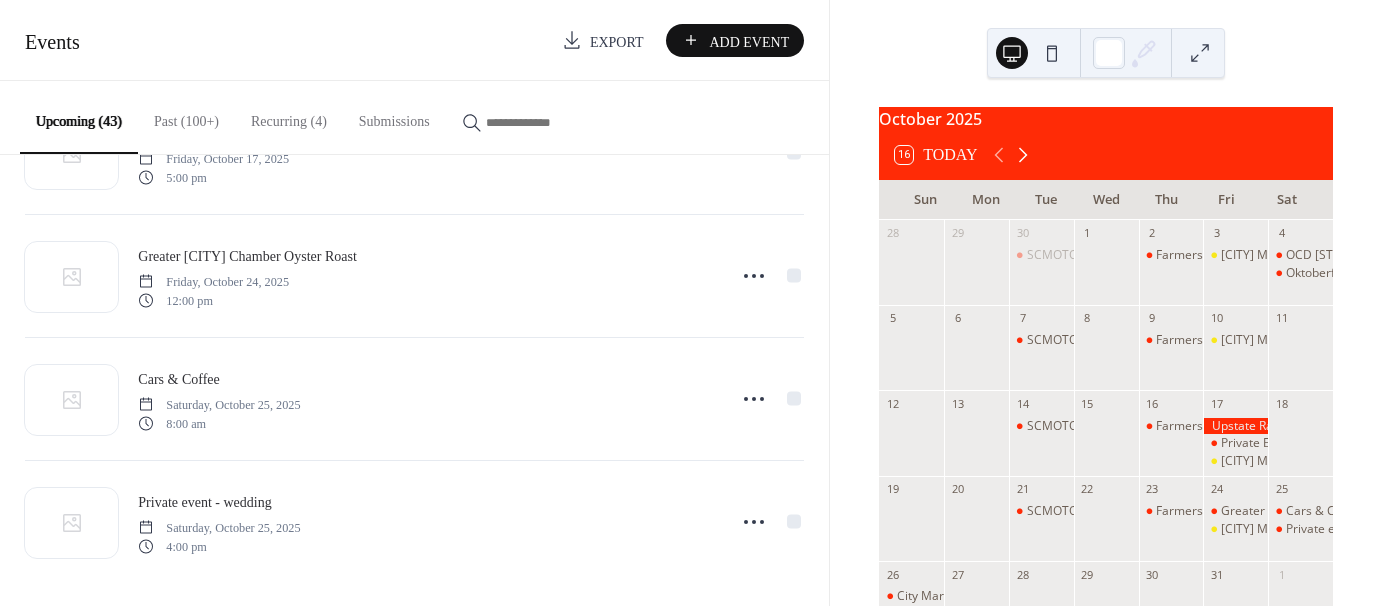 click 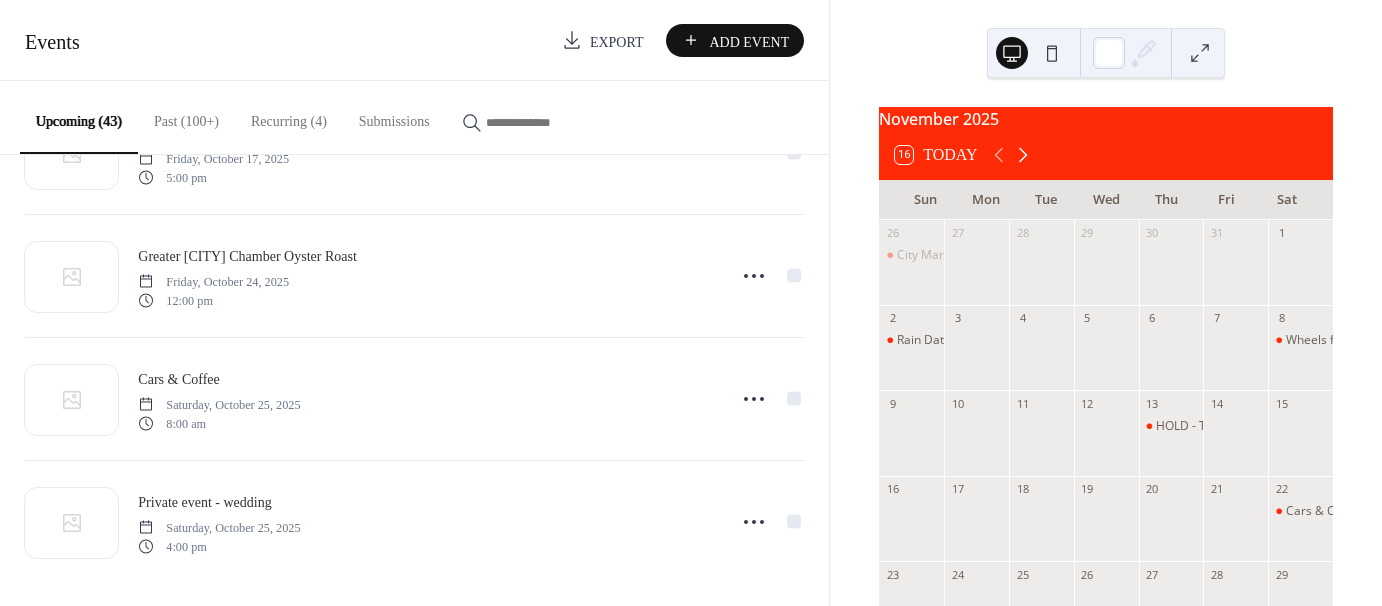 click 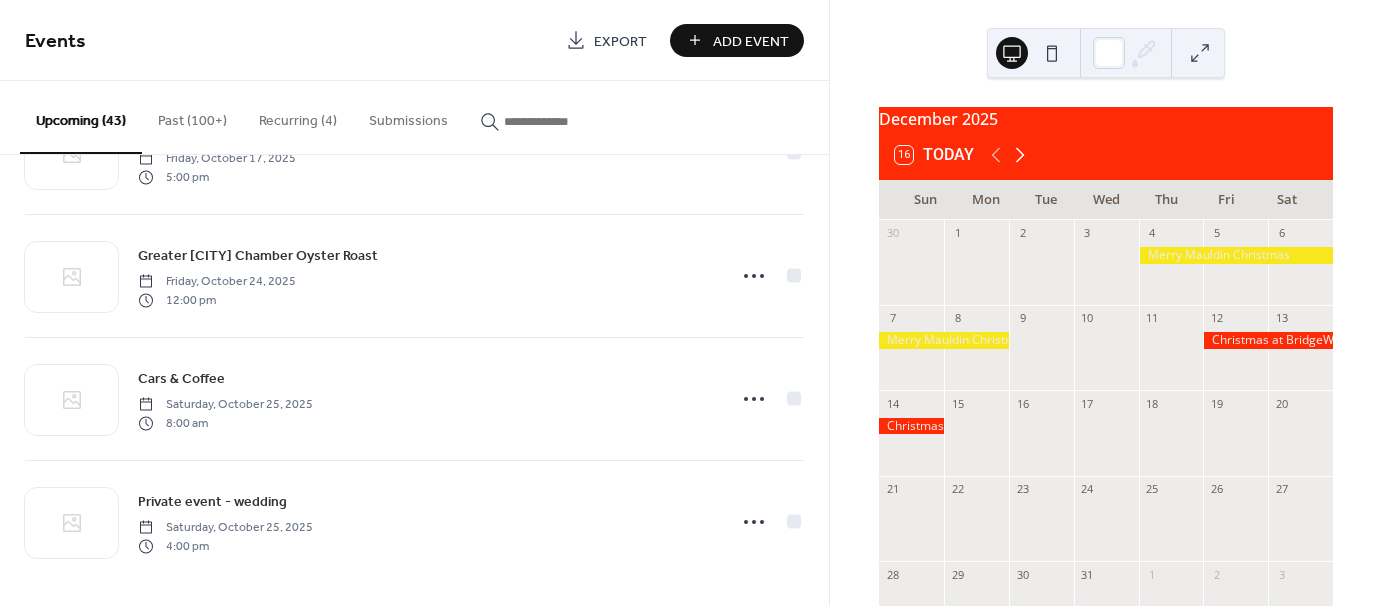 click 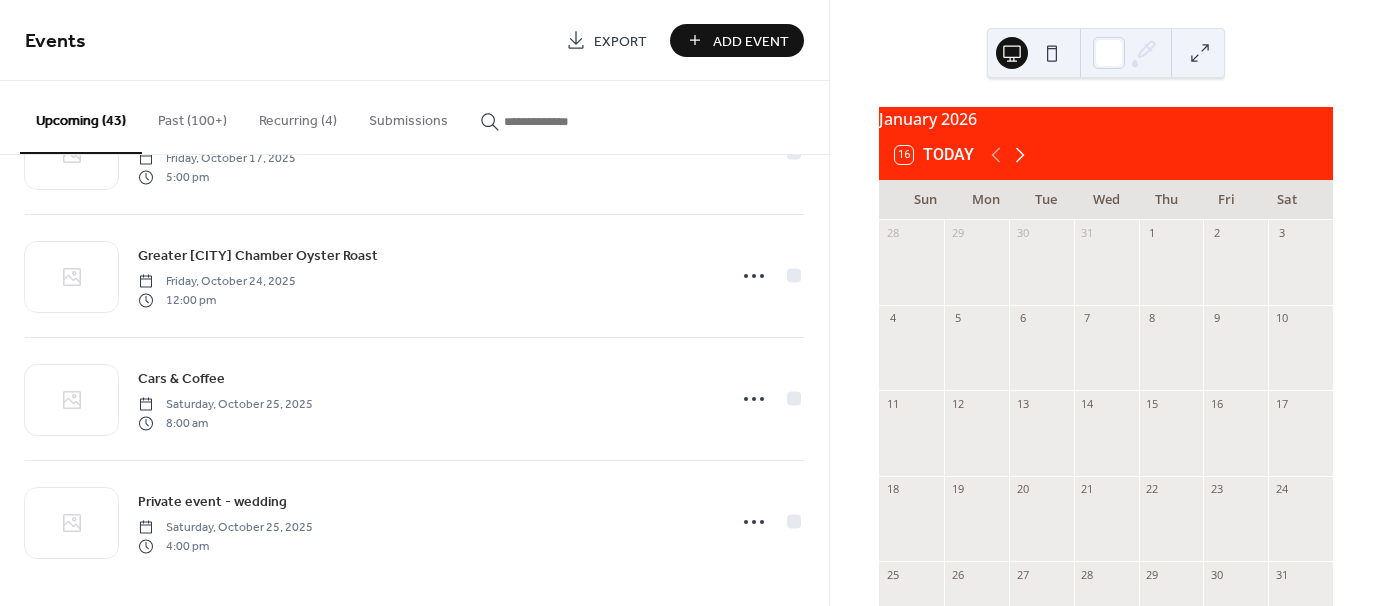 click 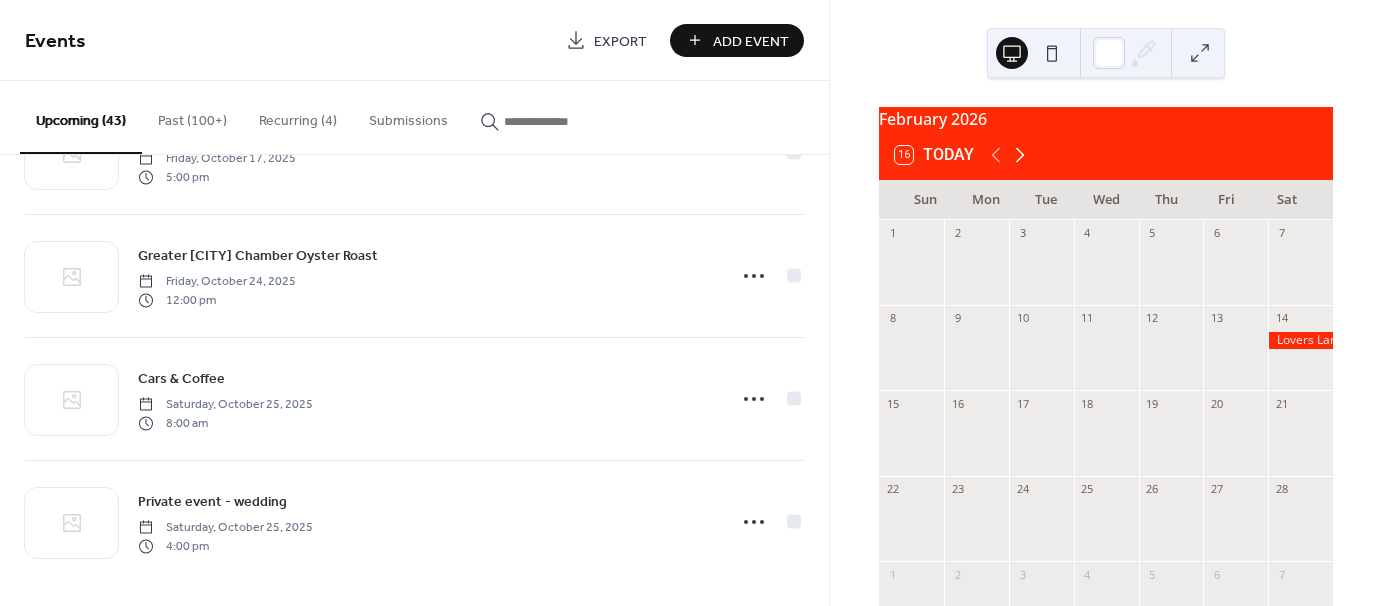 click 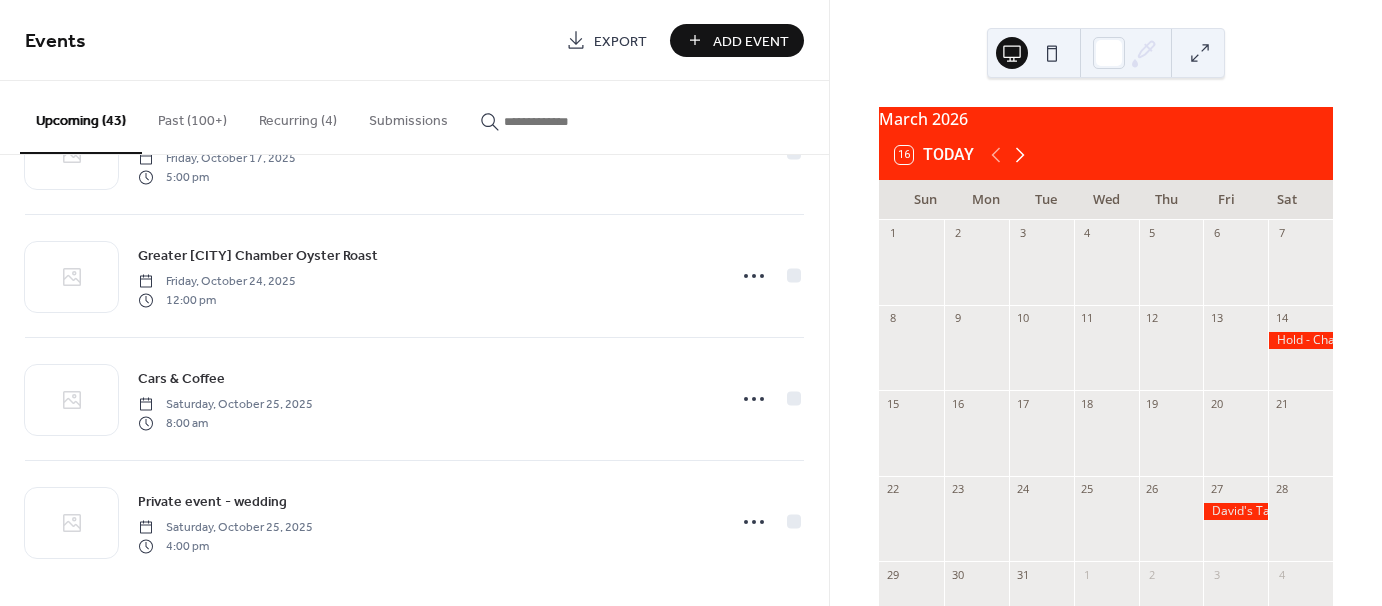 click 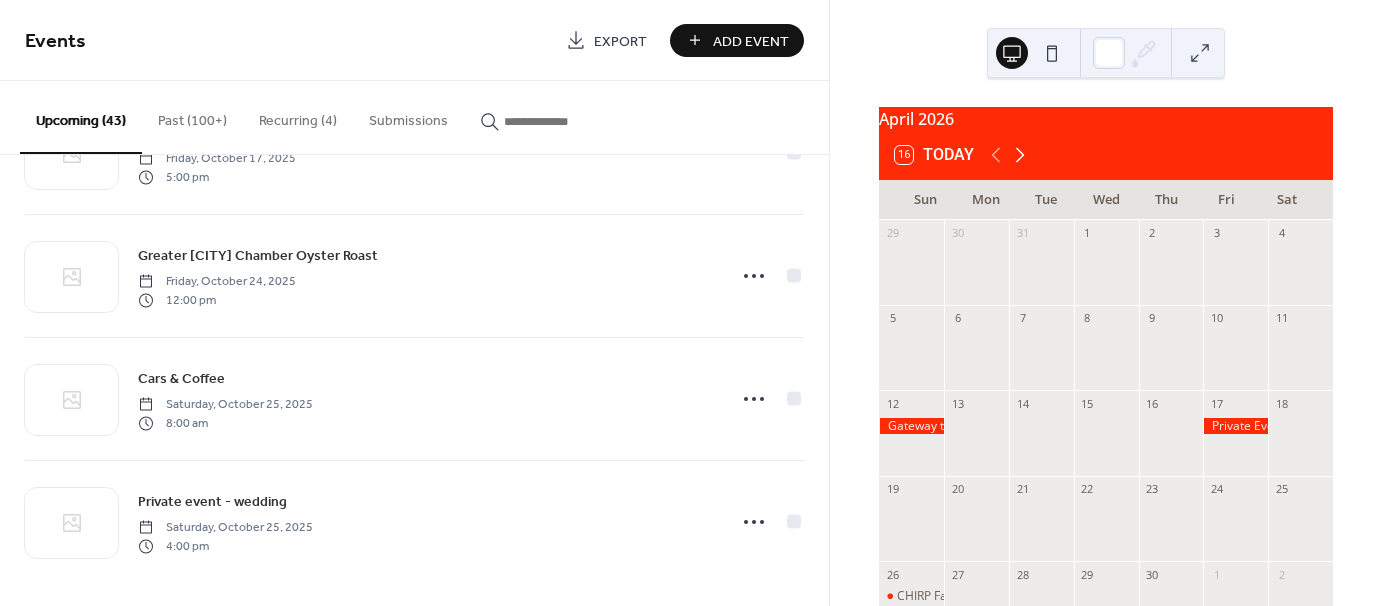 click 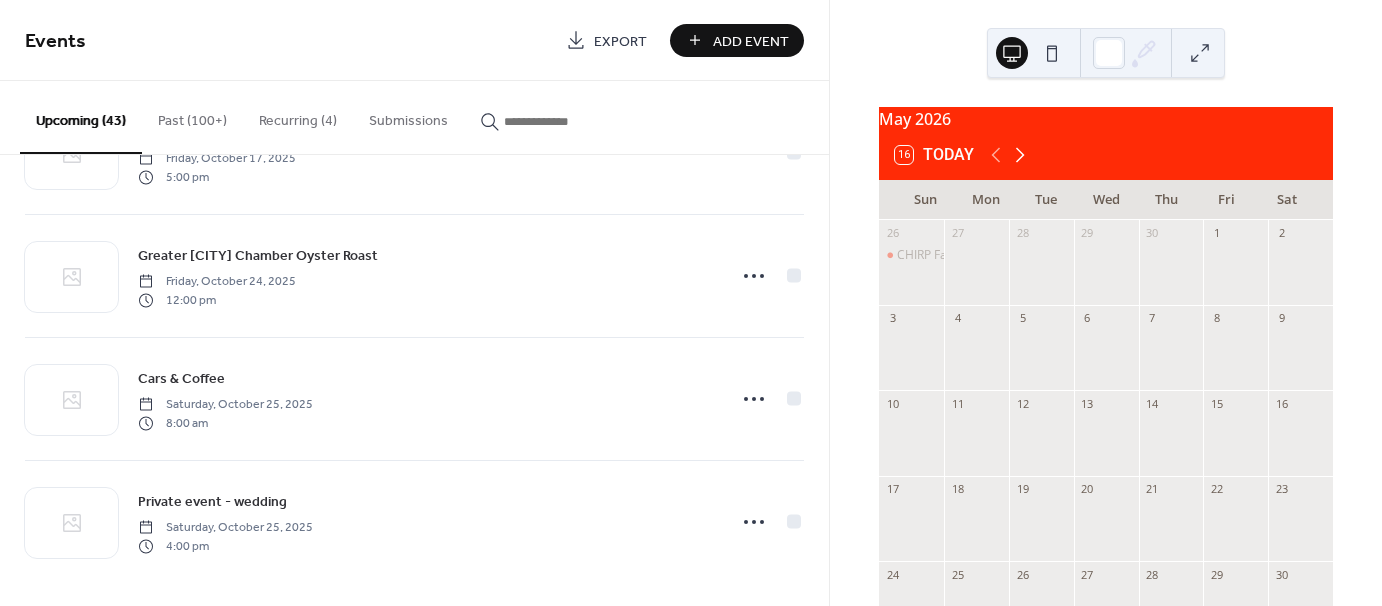click 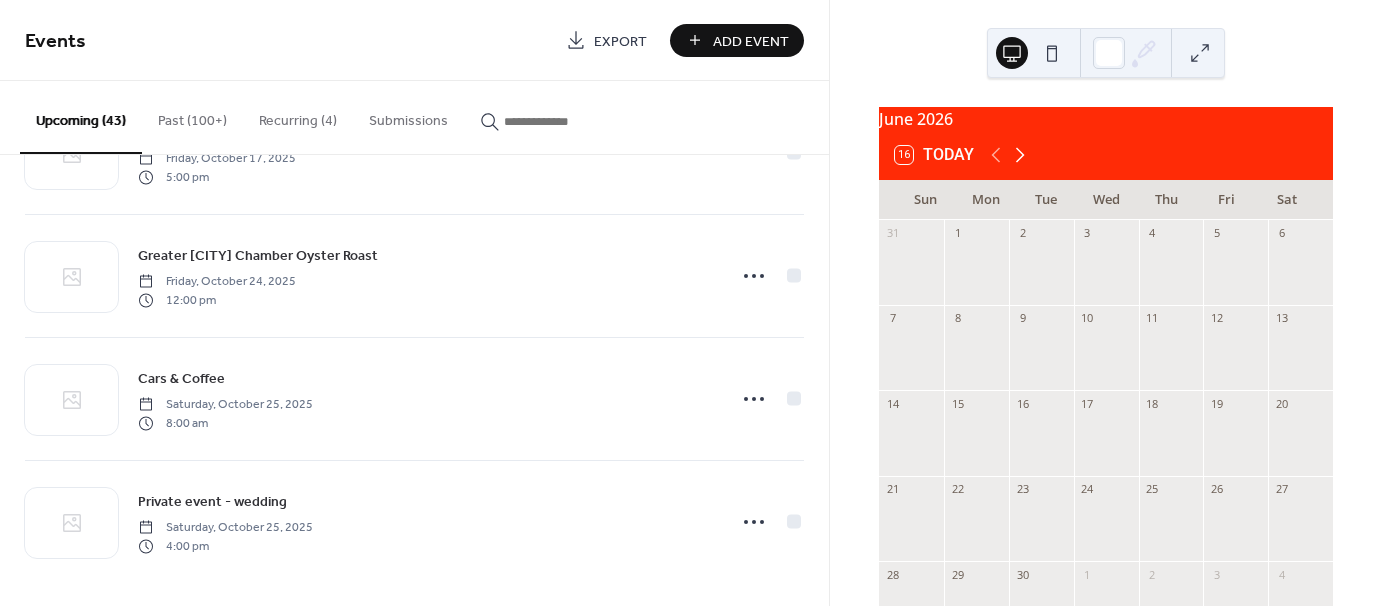 click 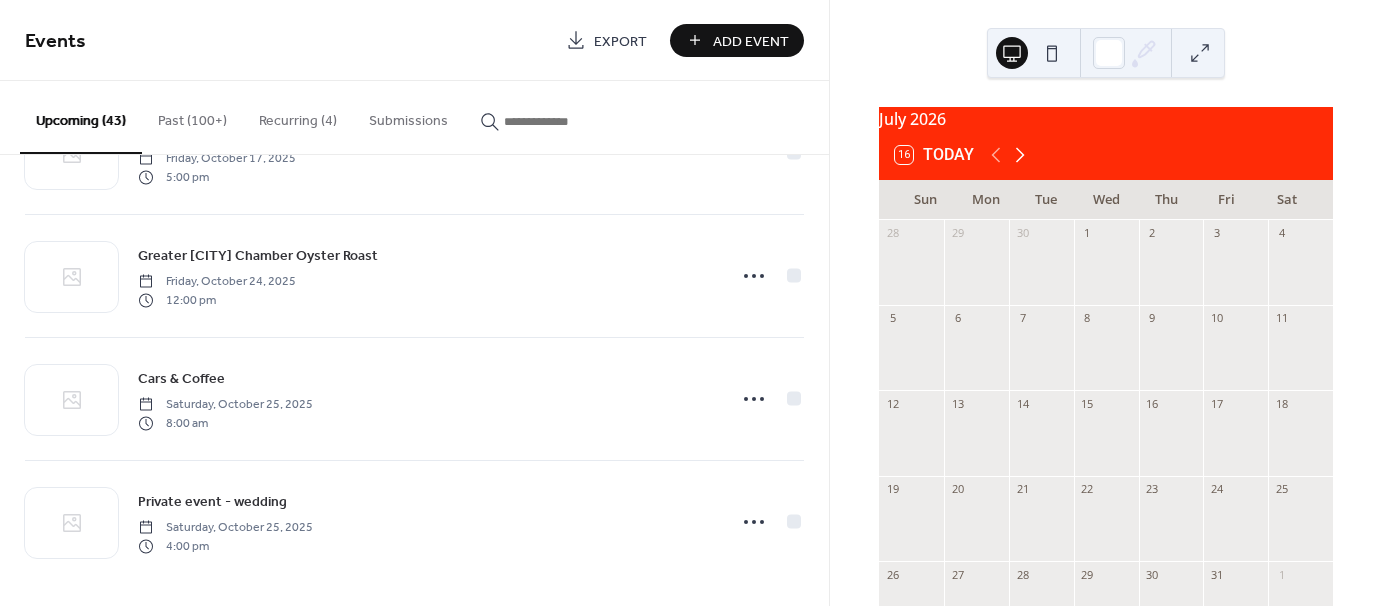 click 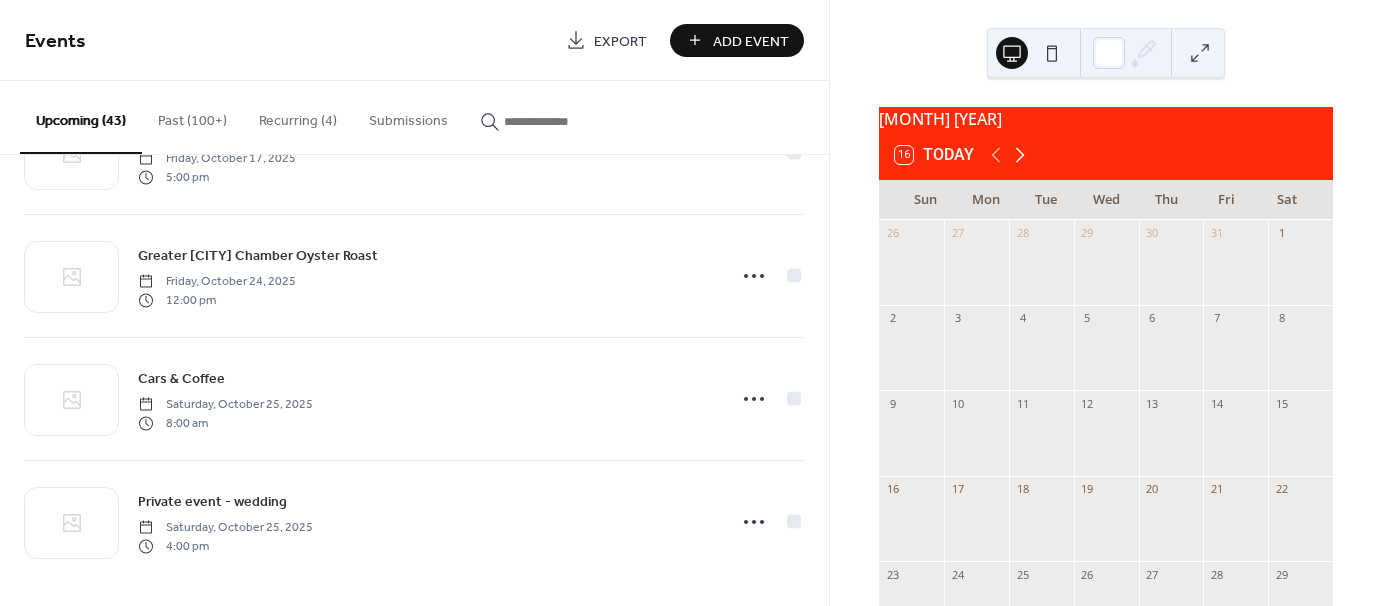 click 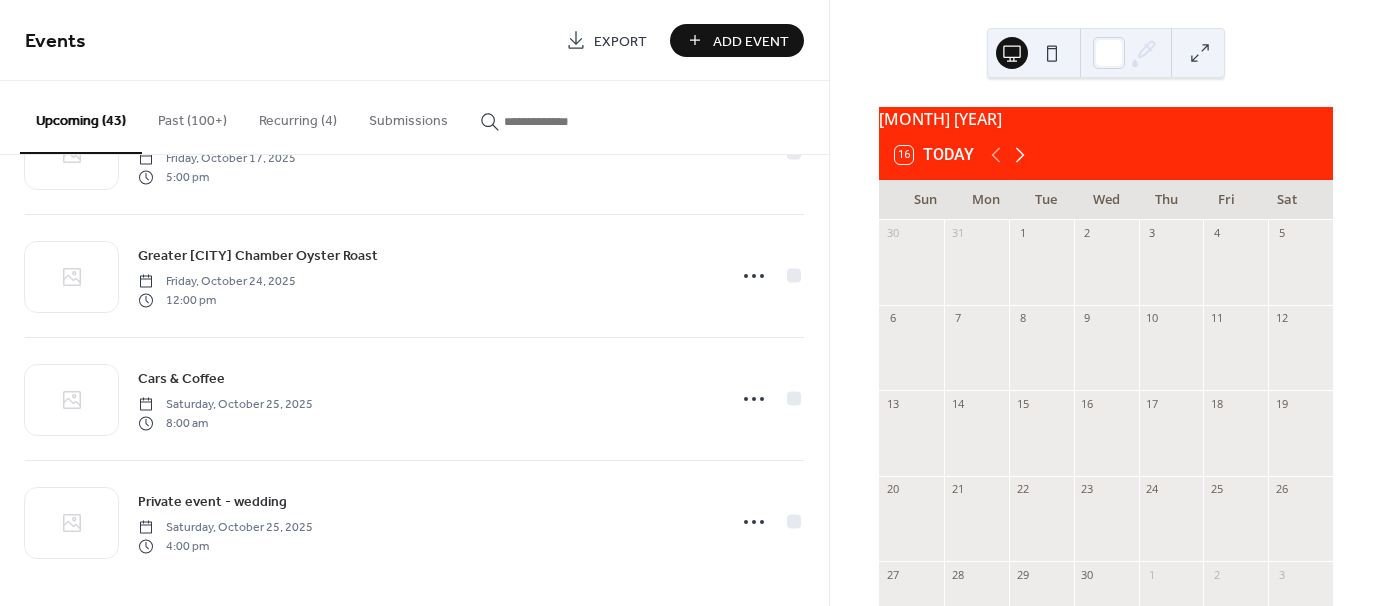 click 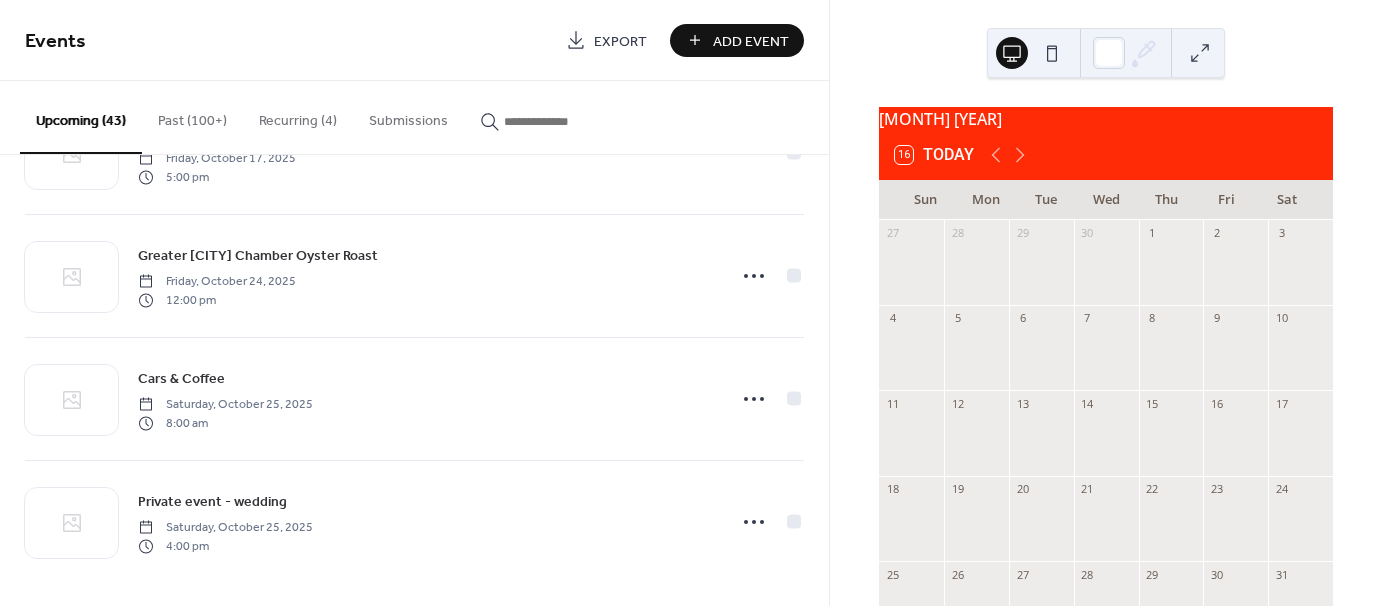 click at bounding box center (1300, 272) 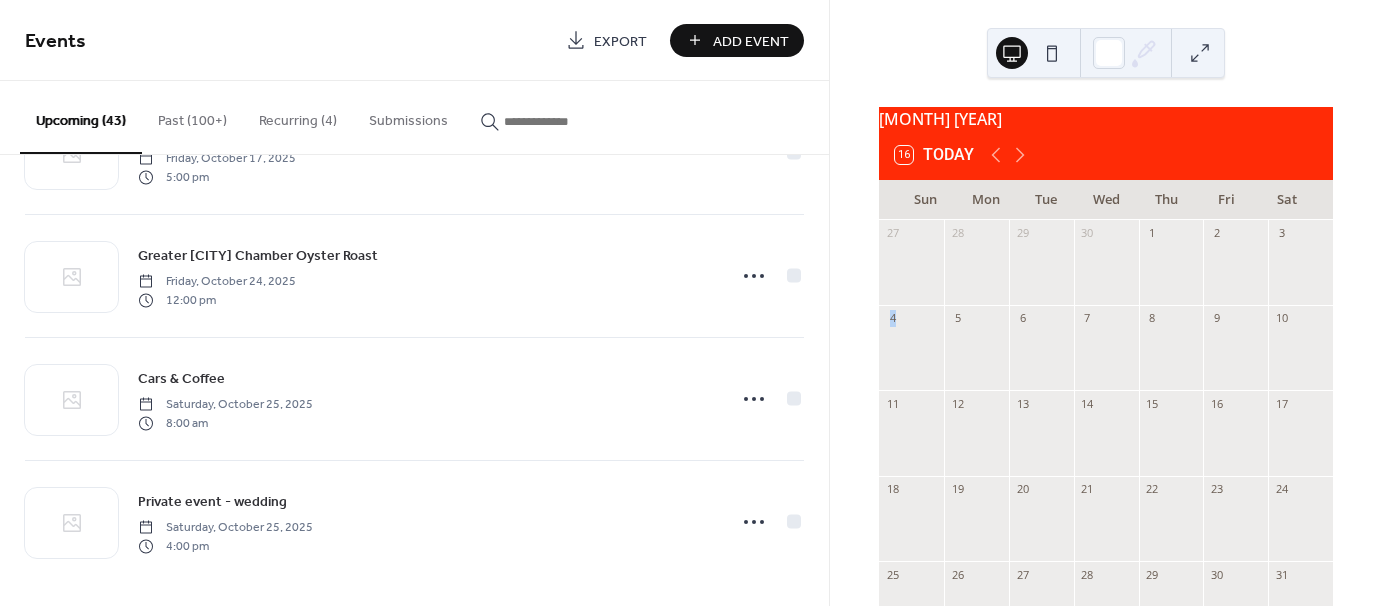 click at bounding box center [1300, 272] 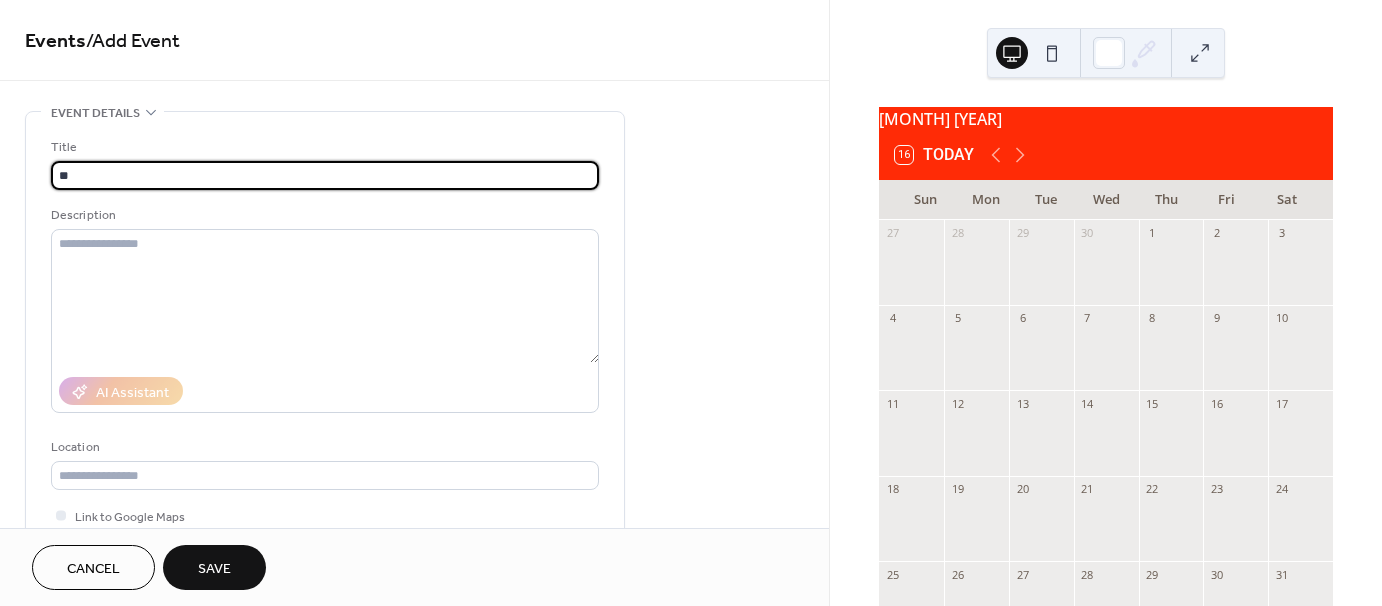 type on "*" 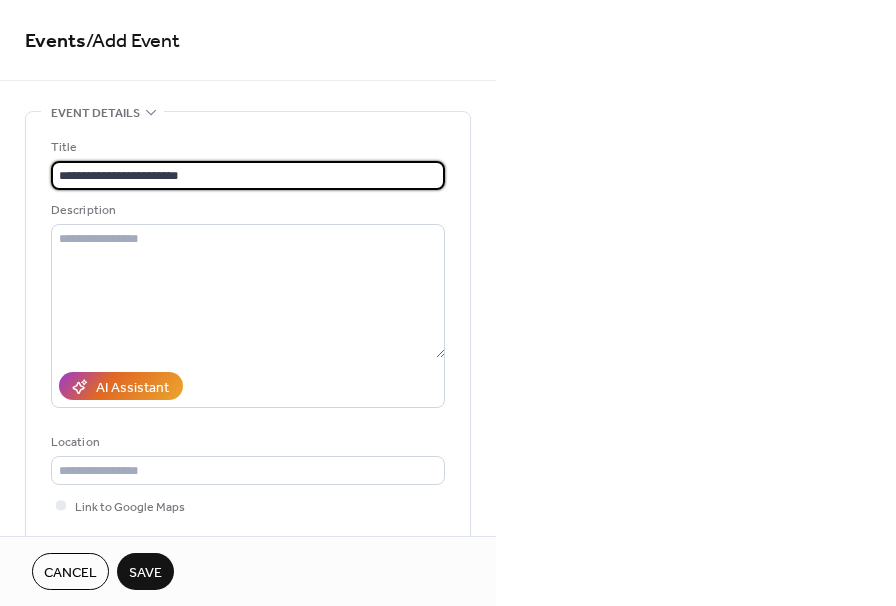 type on "**********" 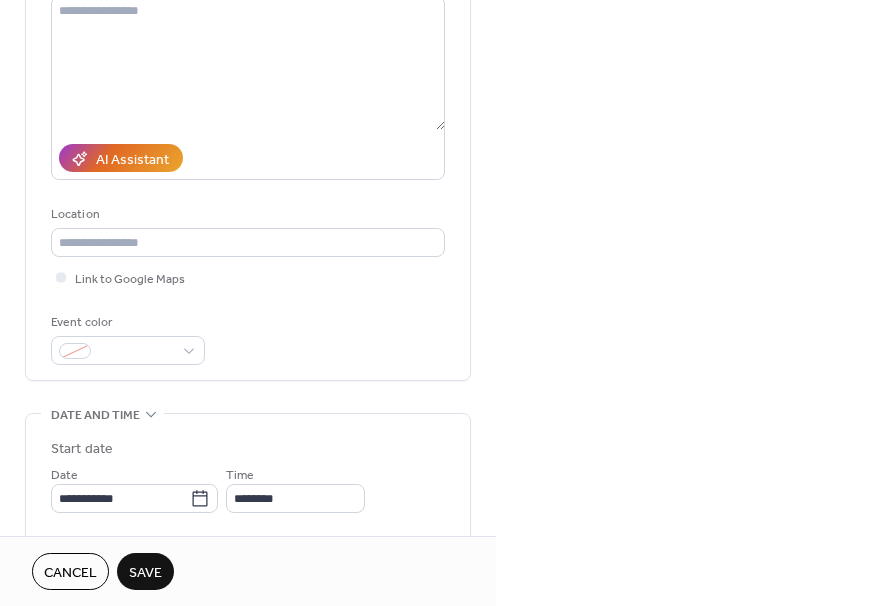 scroll, scrollTop: 287, scrollLeft: 0, axis: vertical 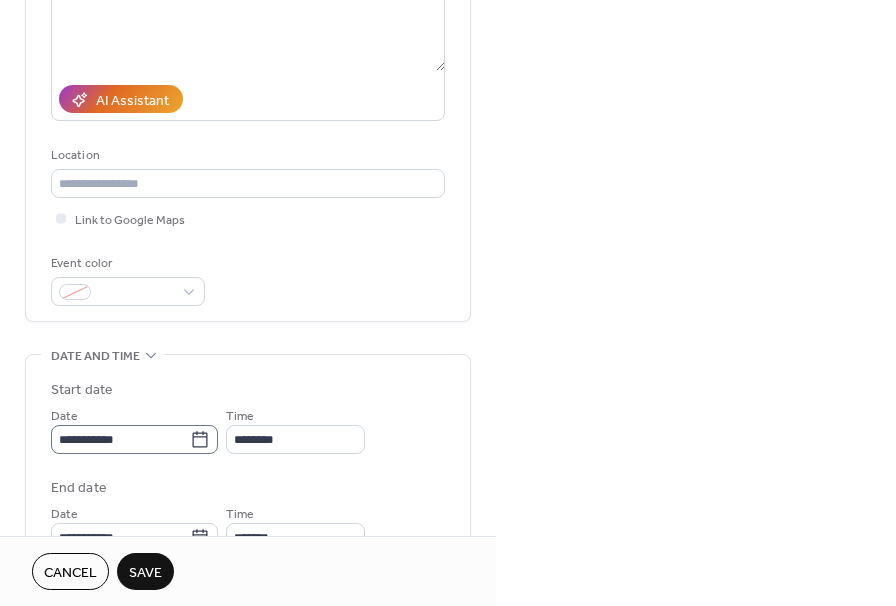 click 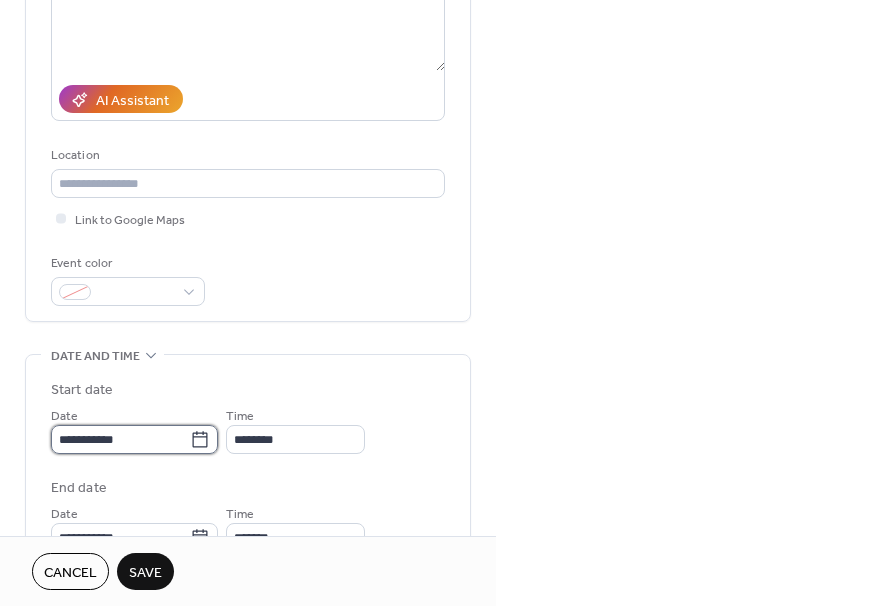 click on "**********" at bounding box center [120, 439] 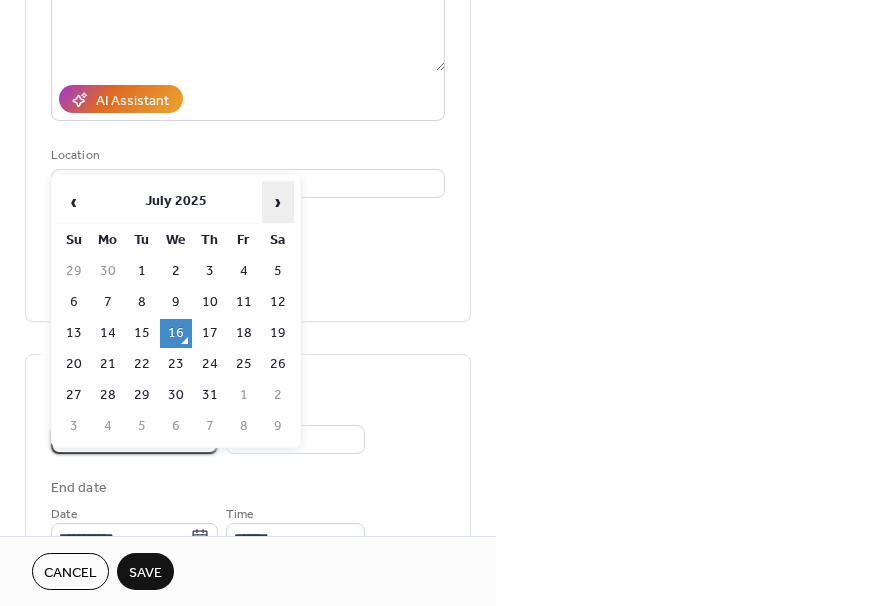 click on "›" at bounding box center (278, 202) 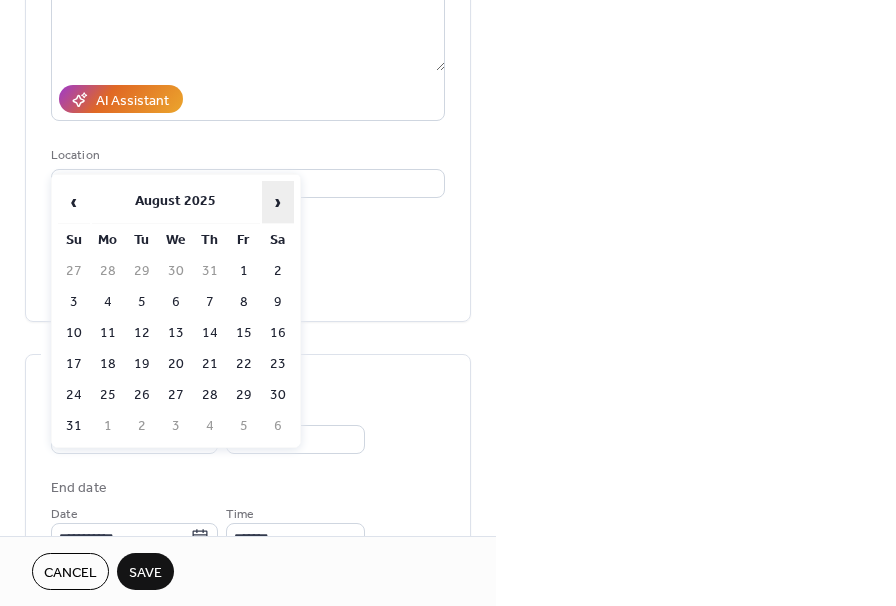 click on "›" at bounding box center (278, 202) 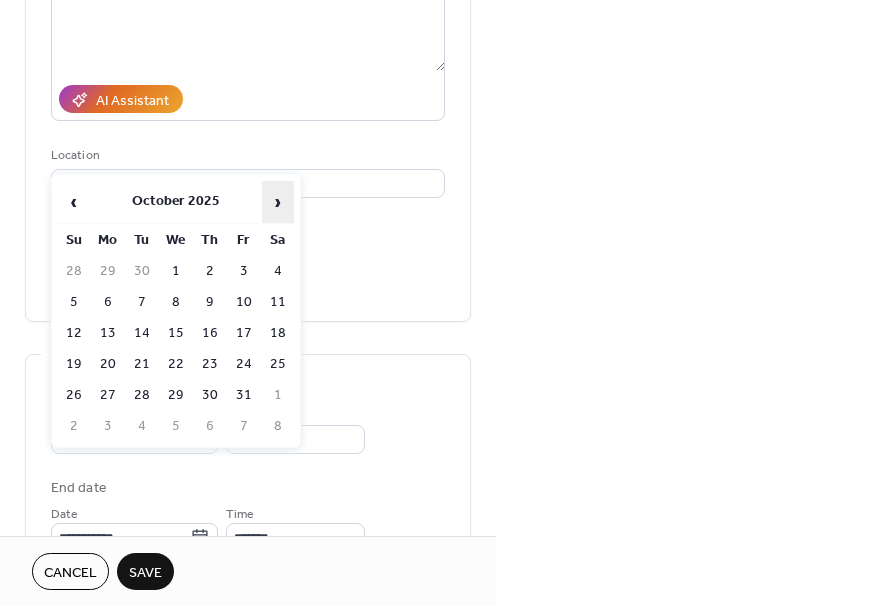 click on "›" at bounding box center [278, 202] 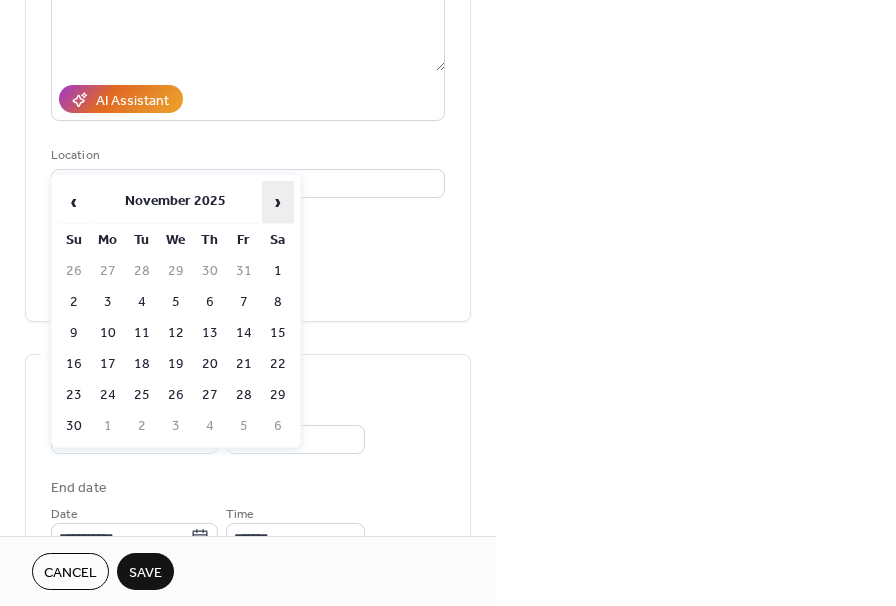 click on "›" at bounding box center [278, 202] 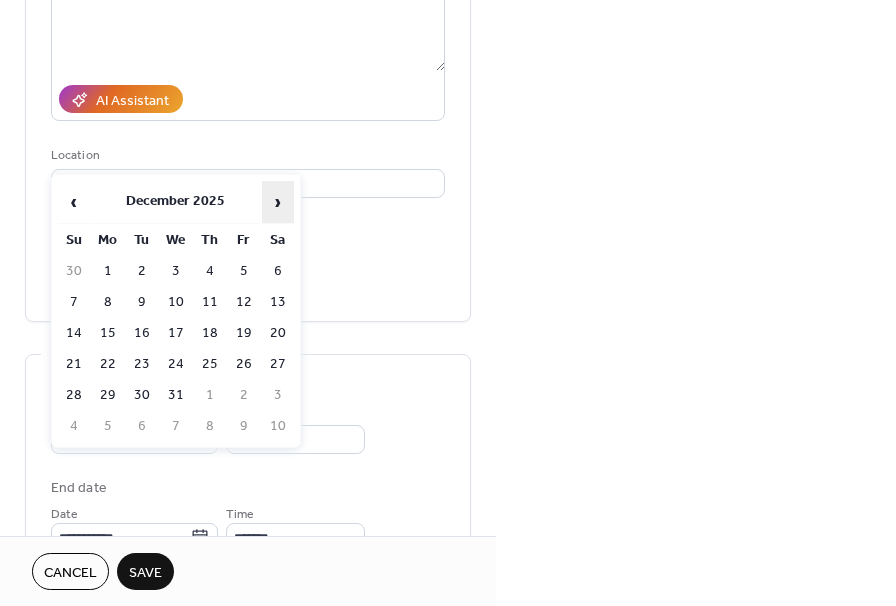 click on "›" at bounding box center (278, 202) 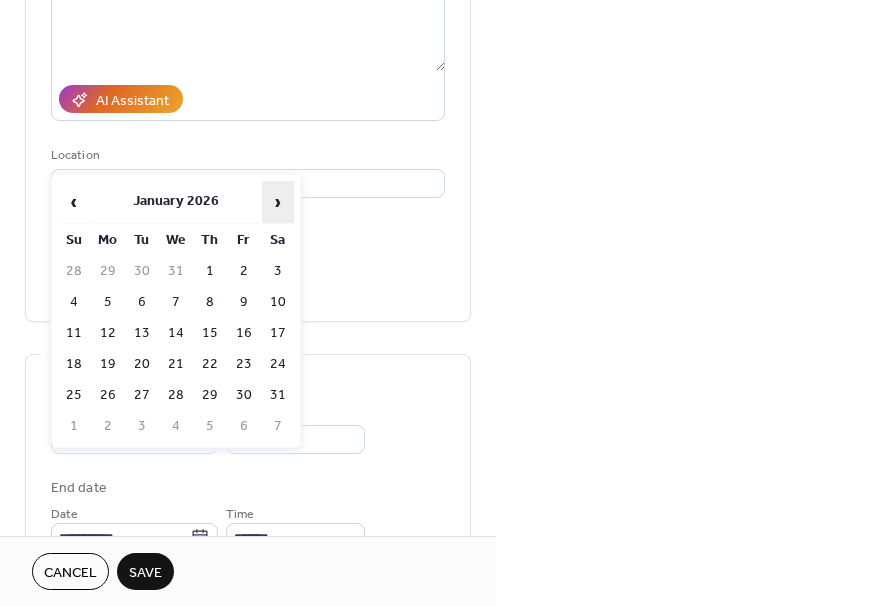 click on "›" at bounding box center (278, 202) 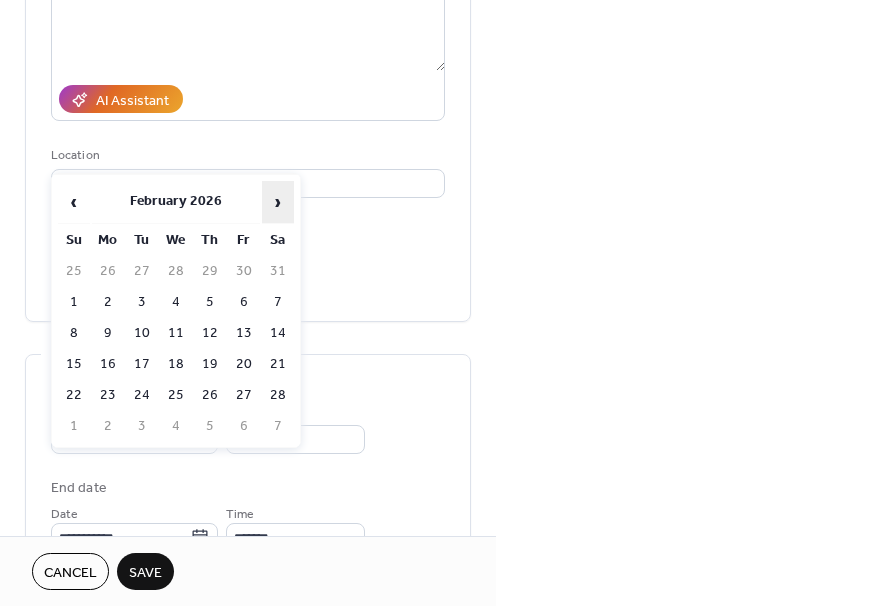 click on "›" at bounding box center [278, 202] 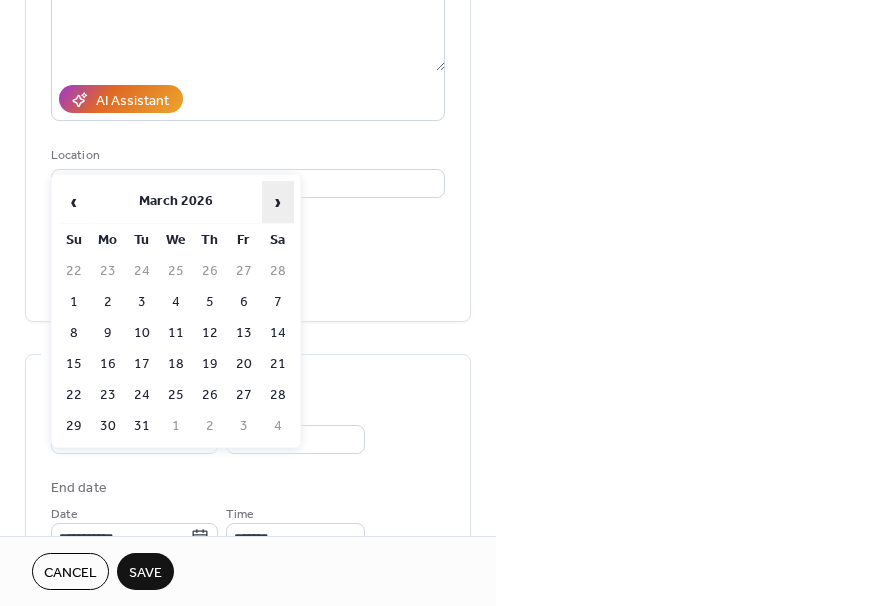 click on "›" at bounding box center (278, 202) 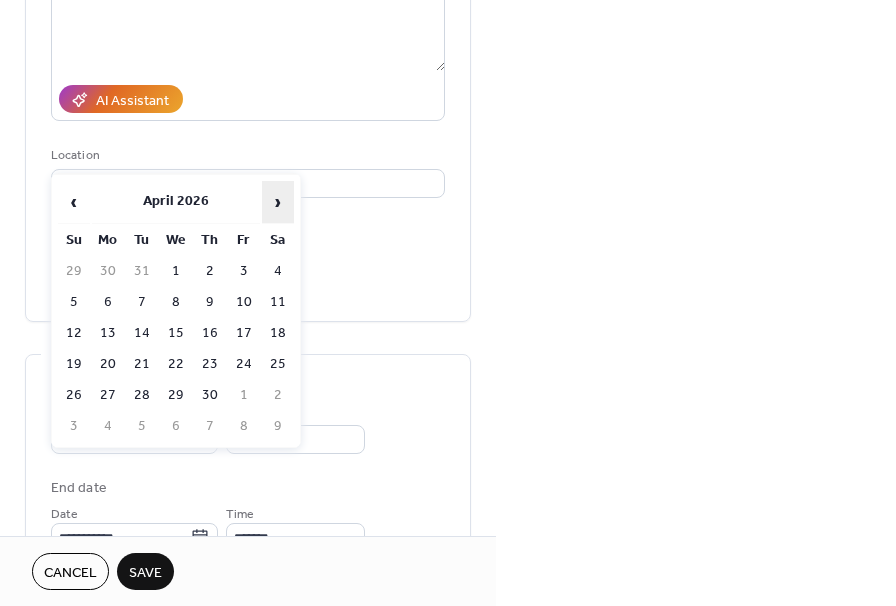 click on "›" at bounding box center [278, 202] 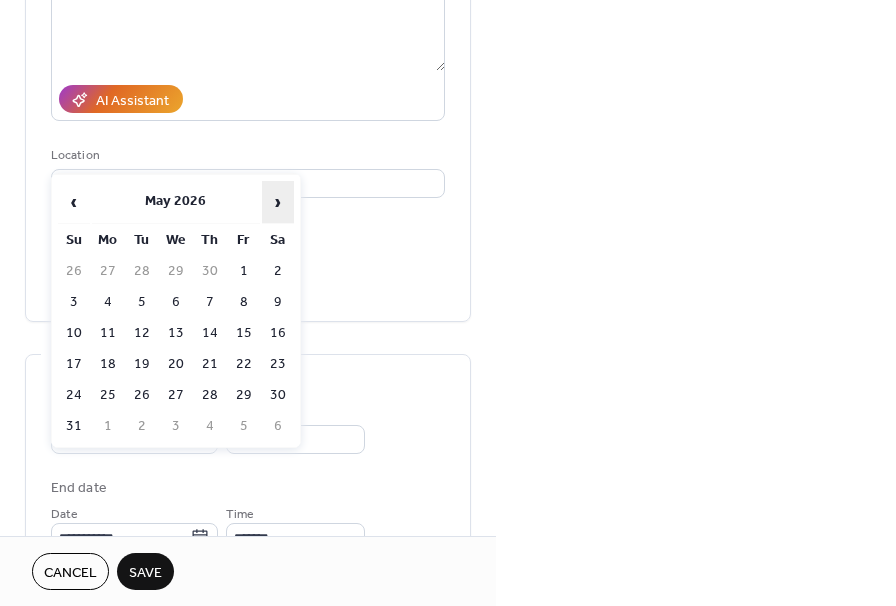 click on "›" at bounding box center [278, 202] 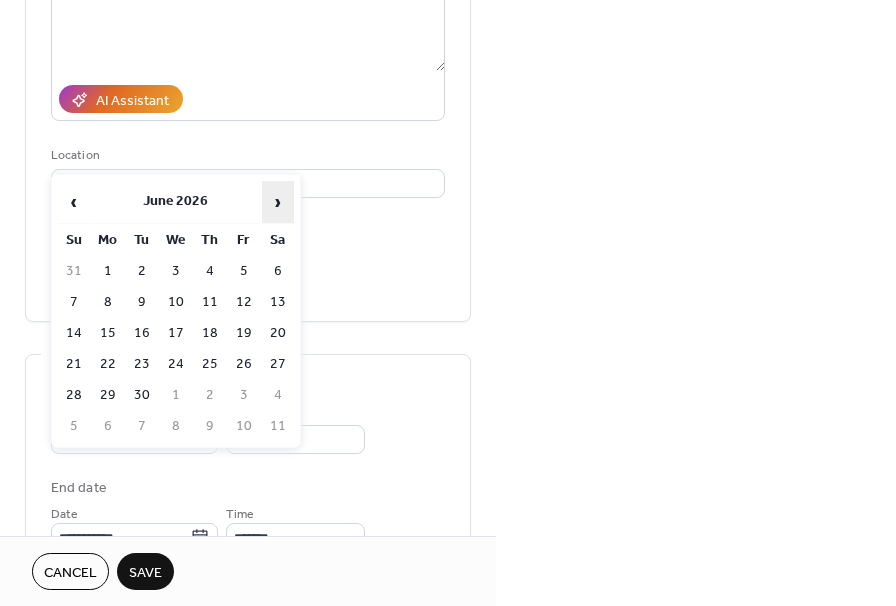 click on "›" at bounding box center [278, 202] 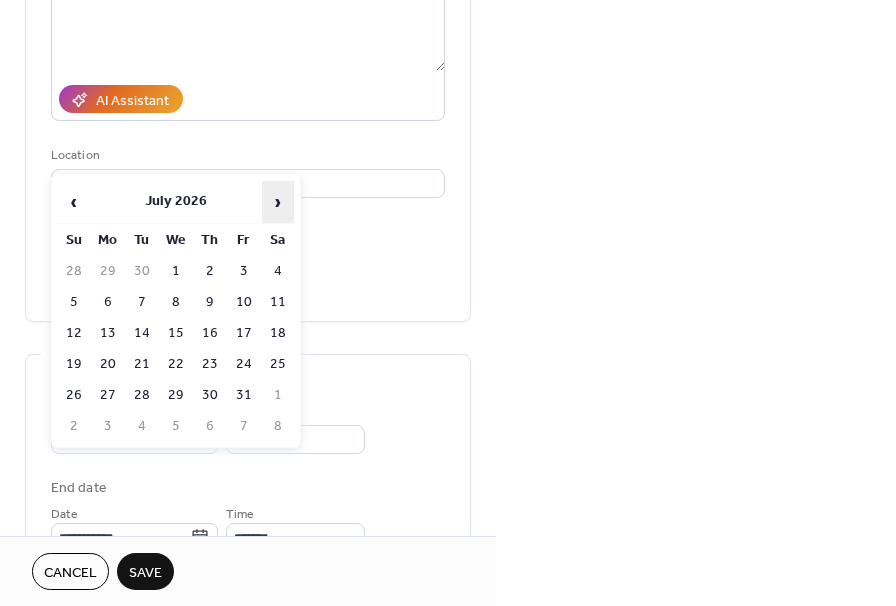 click on "›" at bounding box center (278, 202) 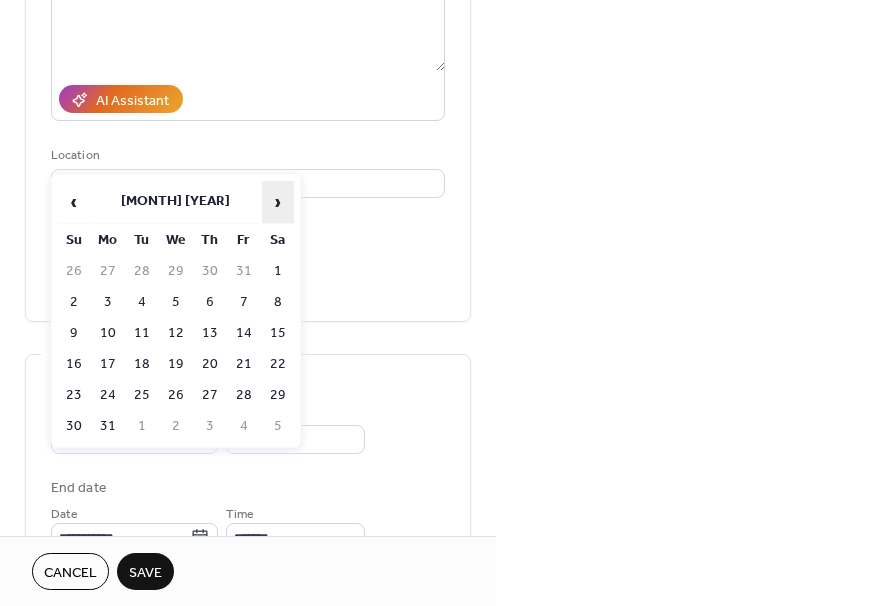 click on "›" at bounding box center [278, 202] 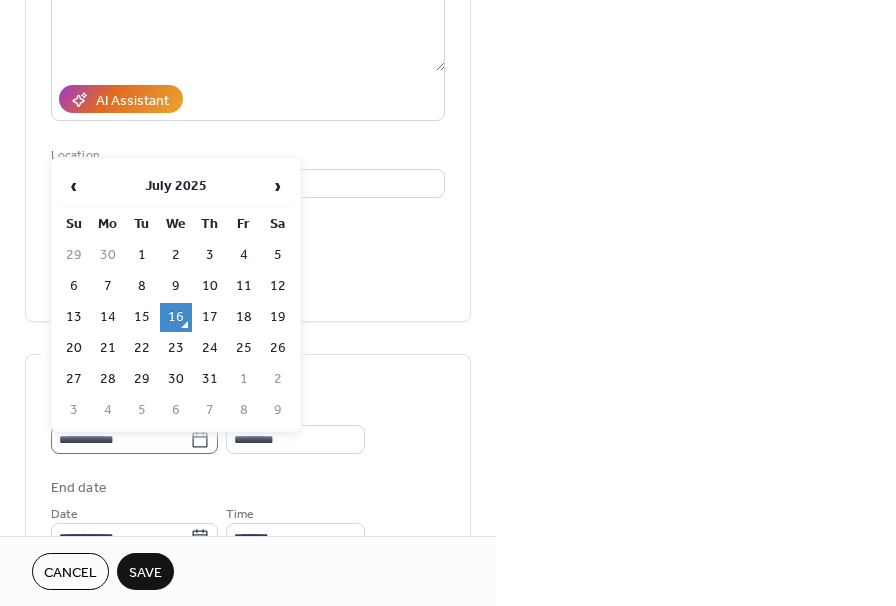 click 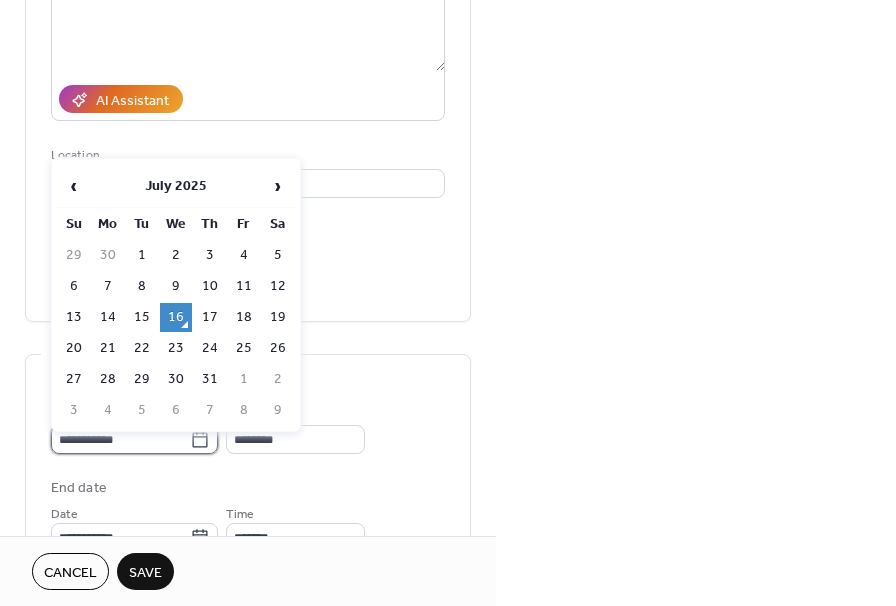 click on "**********" at bounding box center (120, 439) 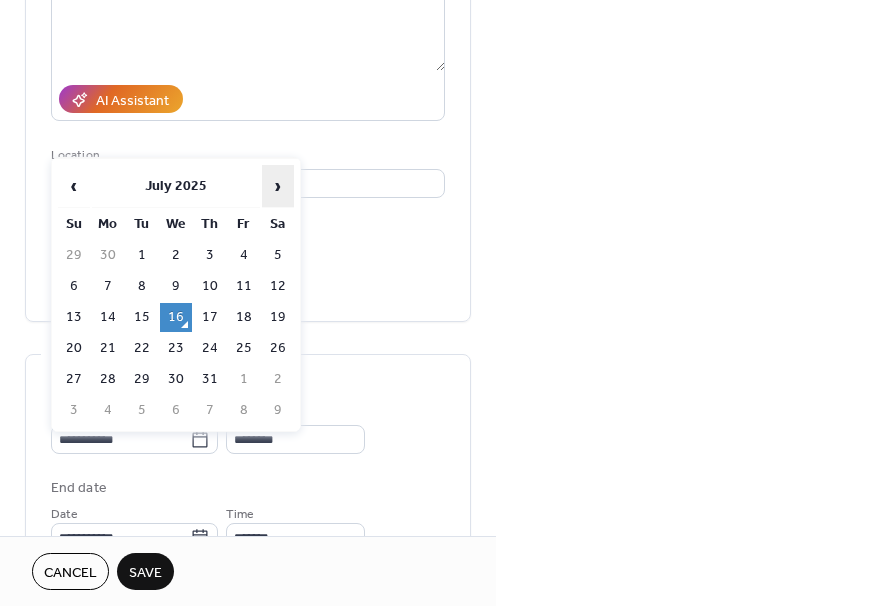 click on "›" at bounding box center (278, 186) 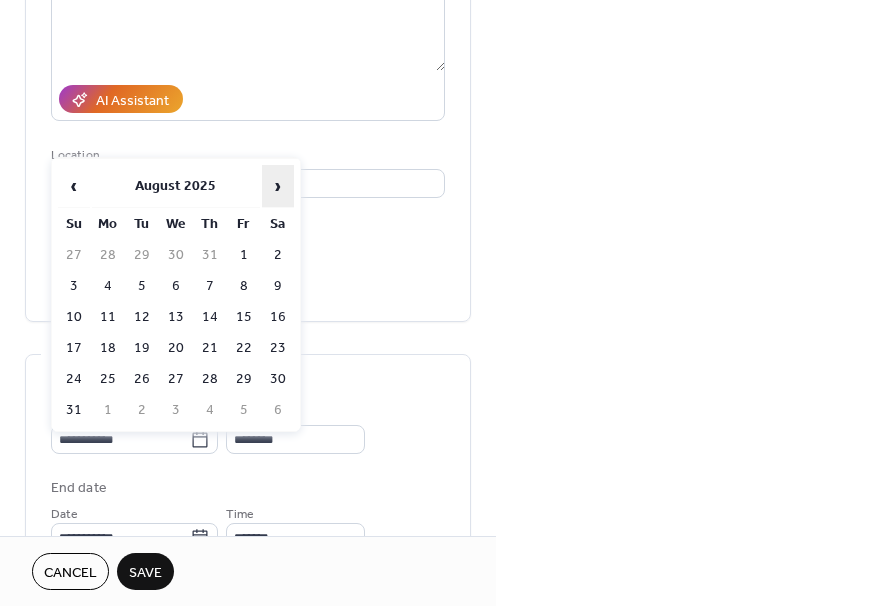 click on "›" at bounding box center [278, 186] 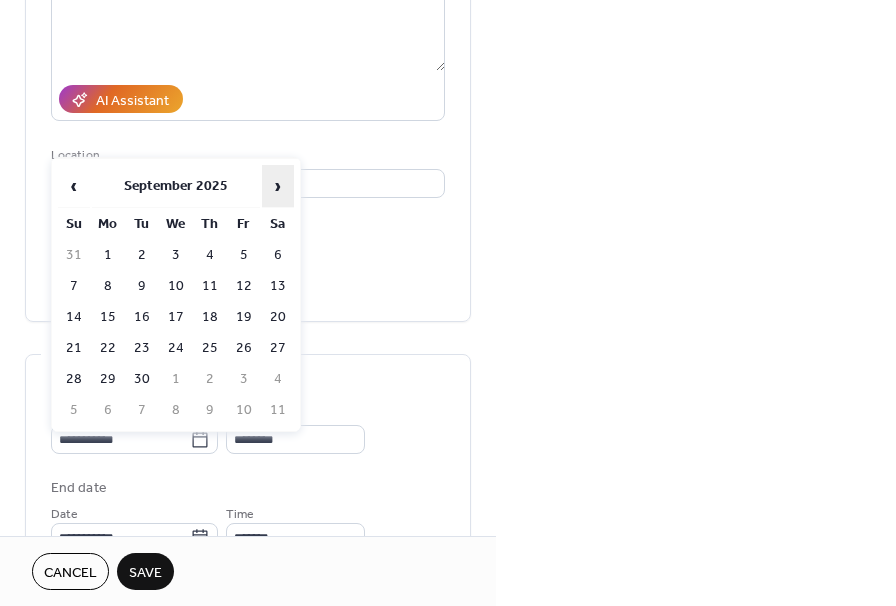 click on "›" at bounding box center [278, 186] 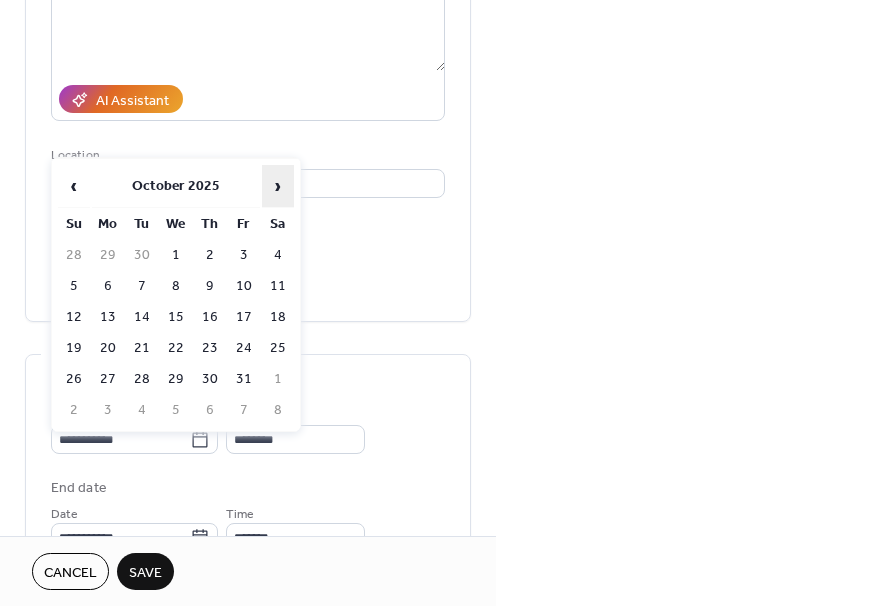 click on "›" at bounding box center (278, 186) 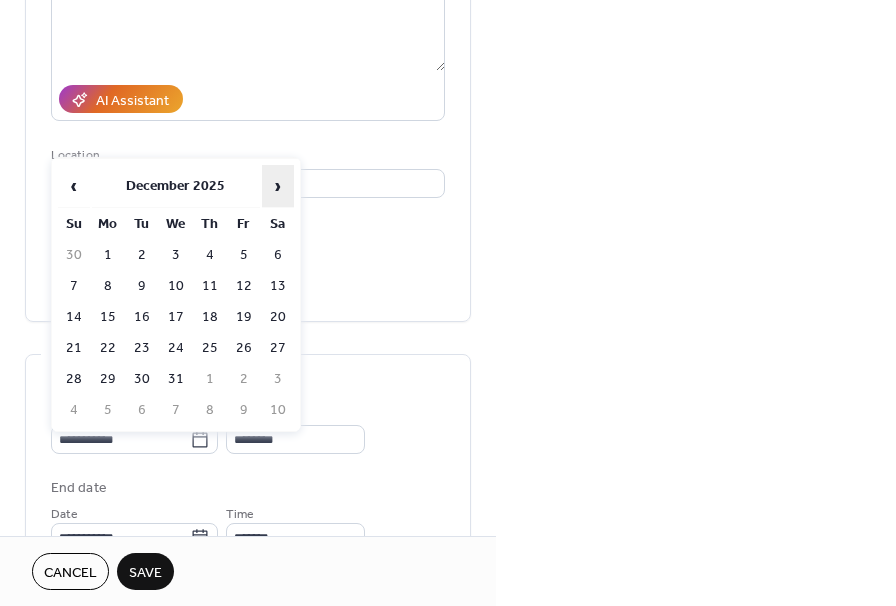 click on "›" at bounding box center [278, 186] 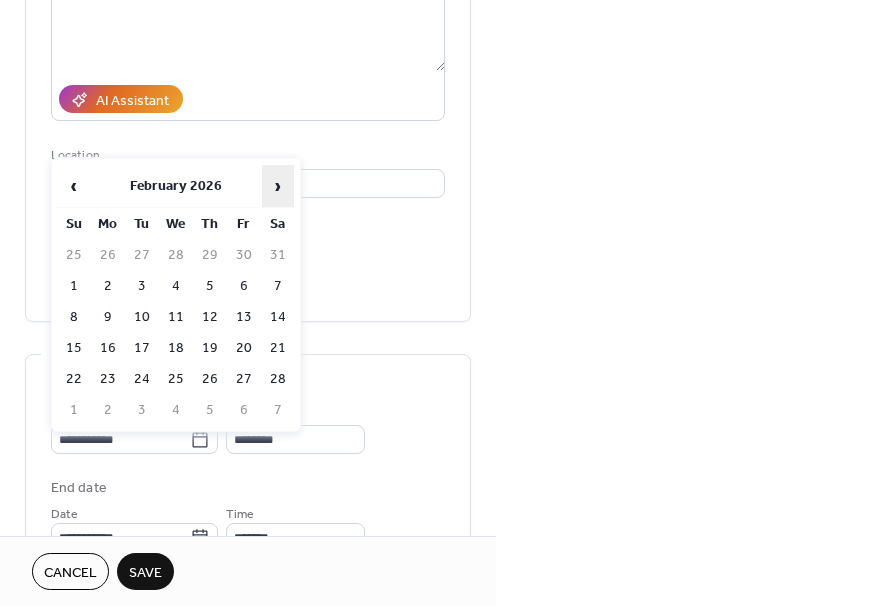 click on "›" at bounding box center [278, 186] 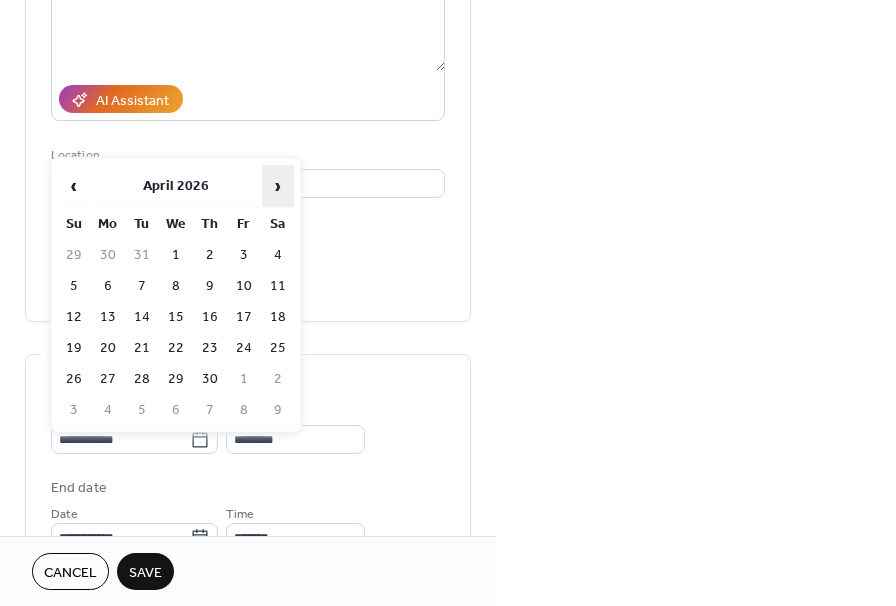 click on "›" at bounding box center (278, 186) 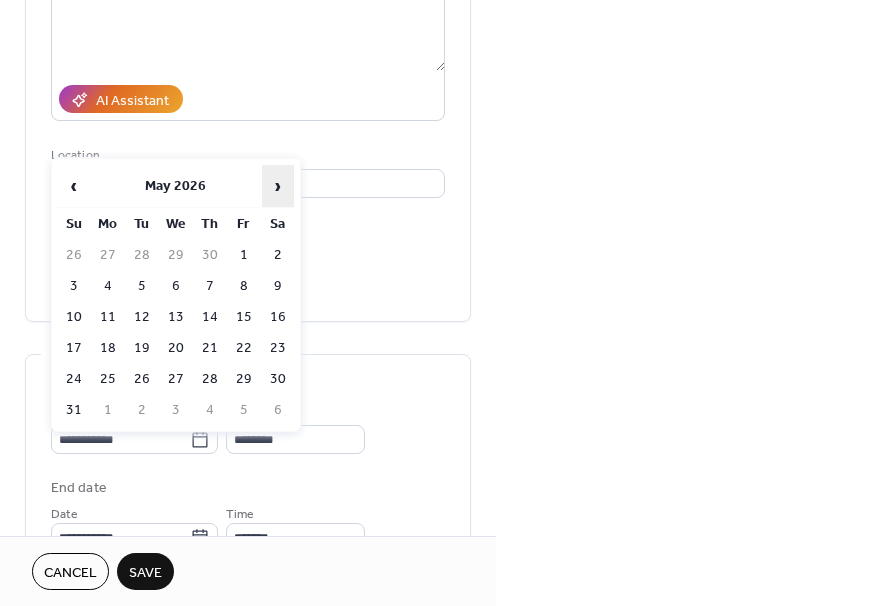 click on "›" at bounding box center (278, 186) 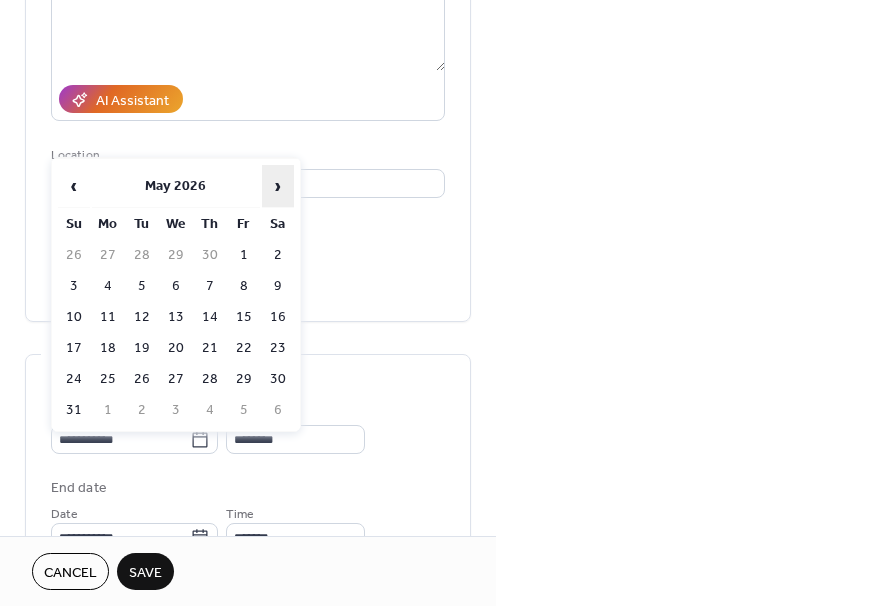 click on "›" at bounding box center [278, 186] 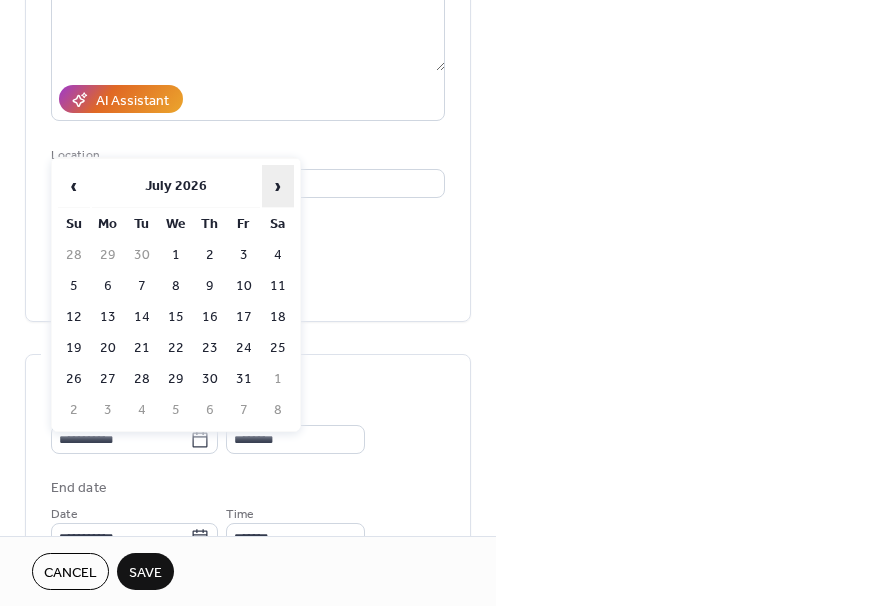 click on "›" at bounding box center (278, 186) 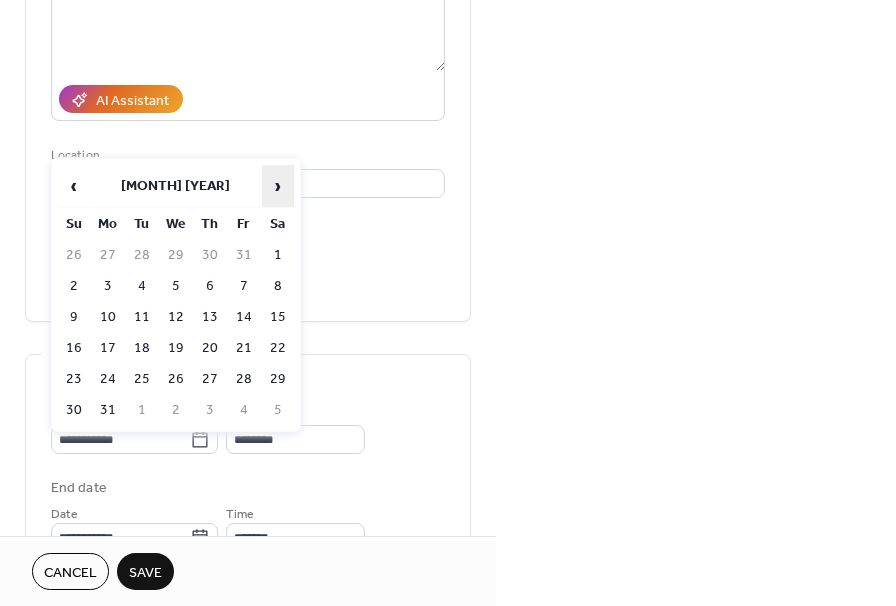 click on "›" at bounding box center [278, 186] 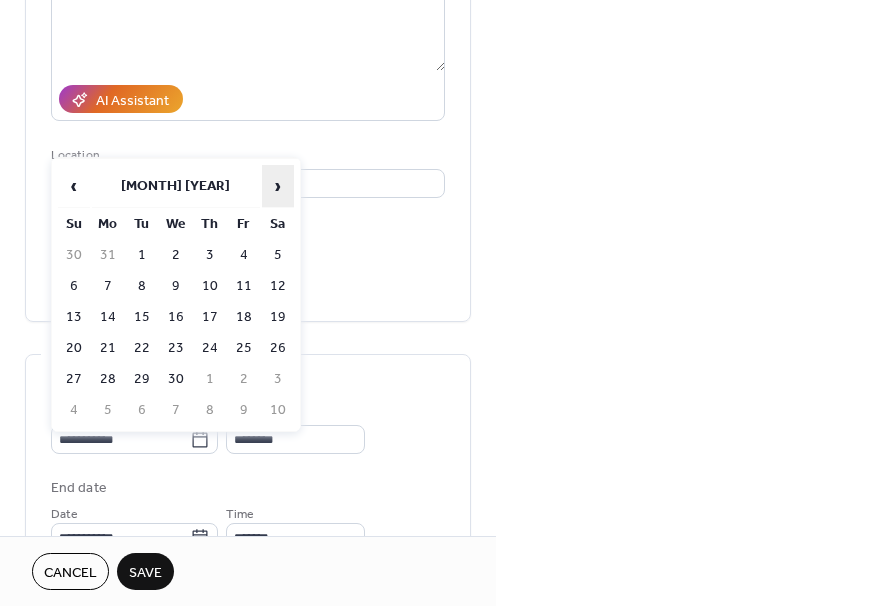 click on "›" at bounding box center (278, 186) 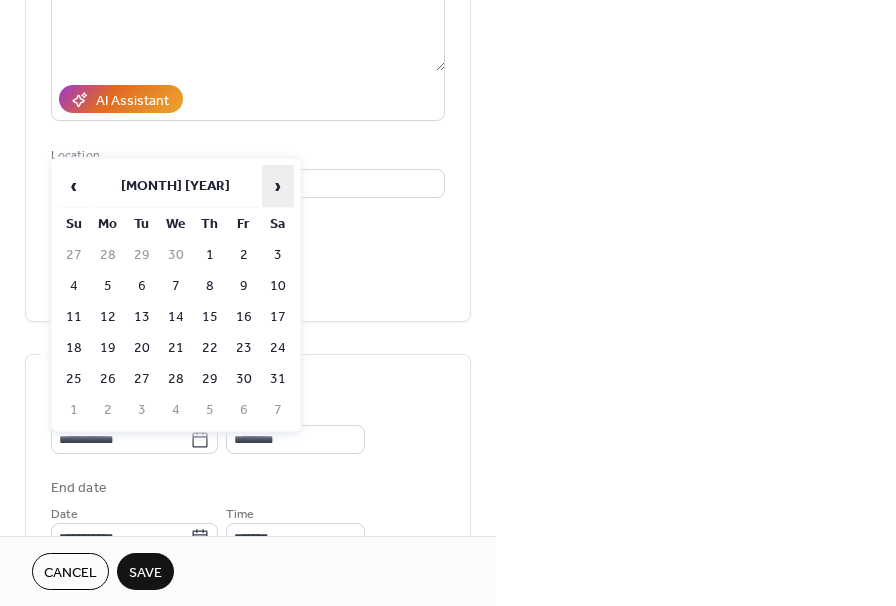click on "›" at bounding box center (278, 186) 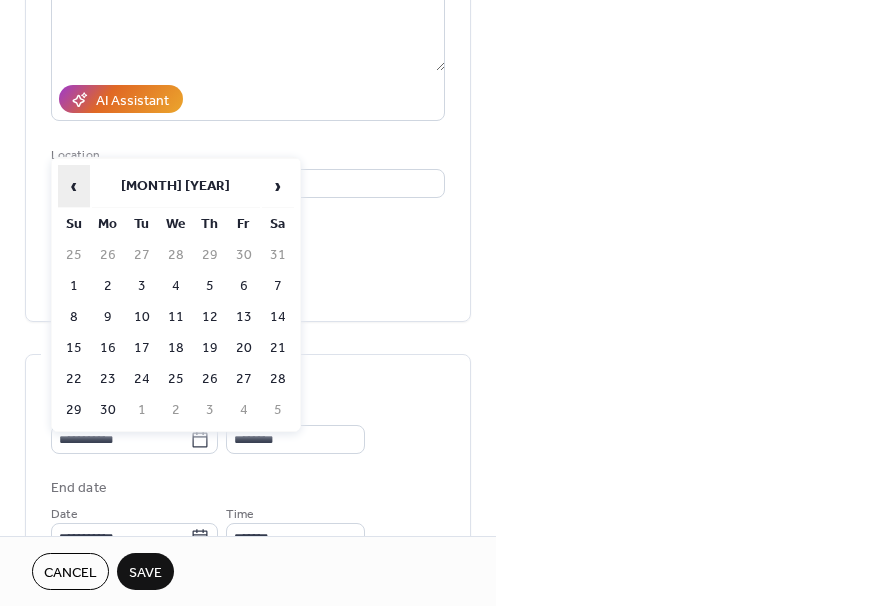 click on "‹" at bounding box center (74, 186) 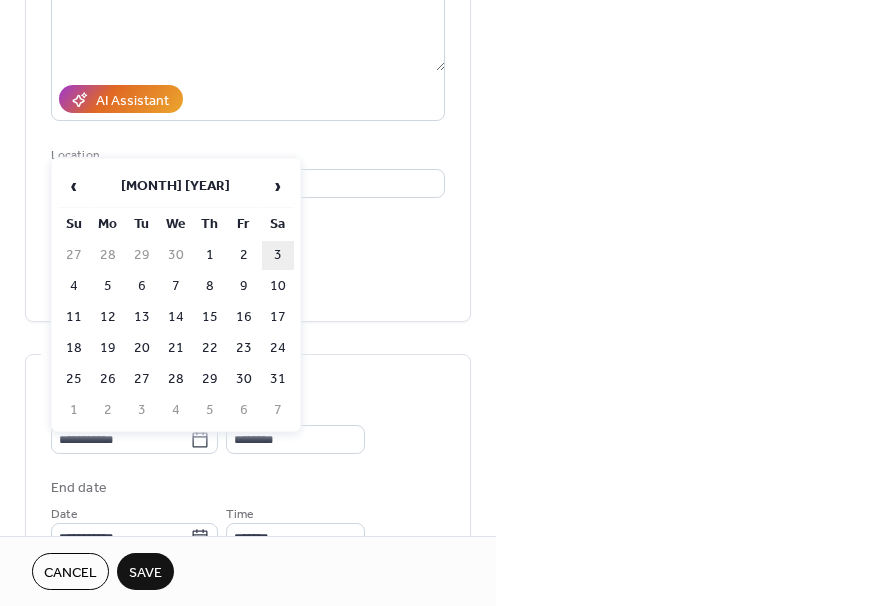 click on "3" at bounding box center [278, 255] 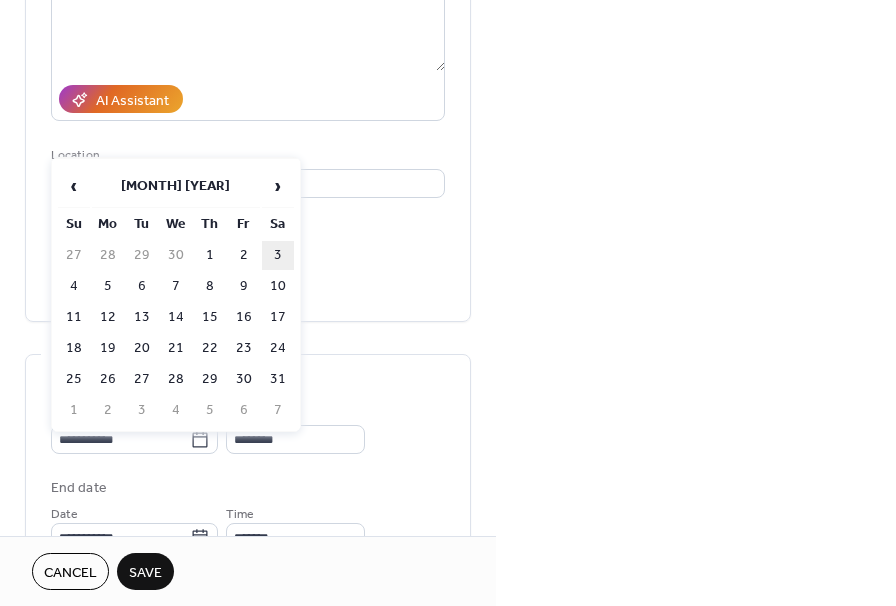 type on "**********" 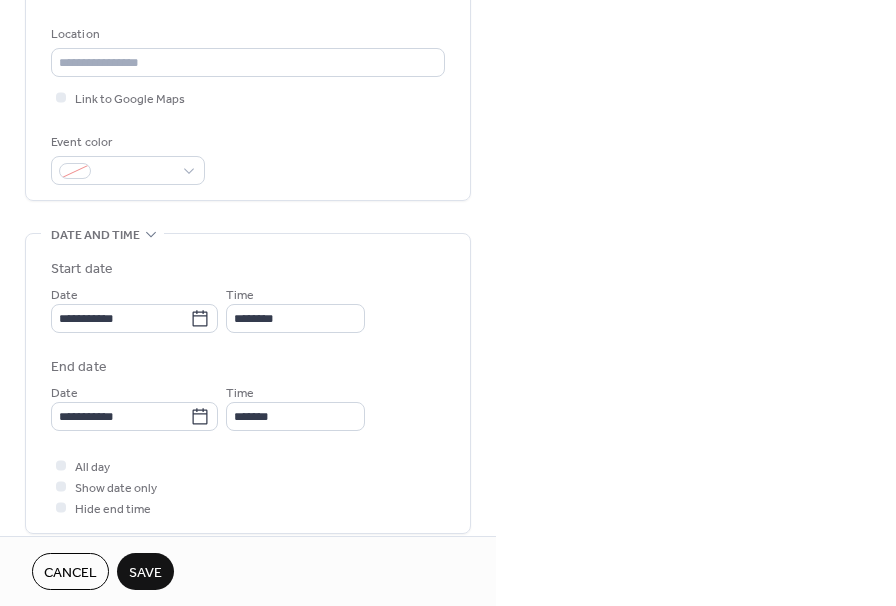 scroll, scrollTop: 407, scrollLeft: 0, axis: vertical 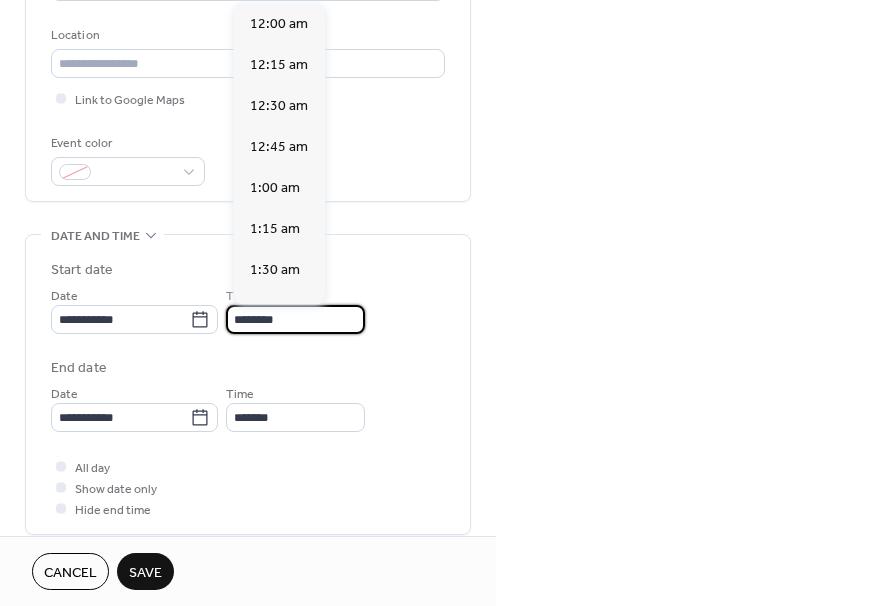 click on "********" at bounding box center [295, 319] 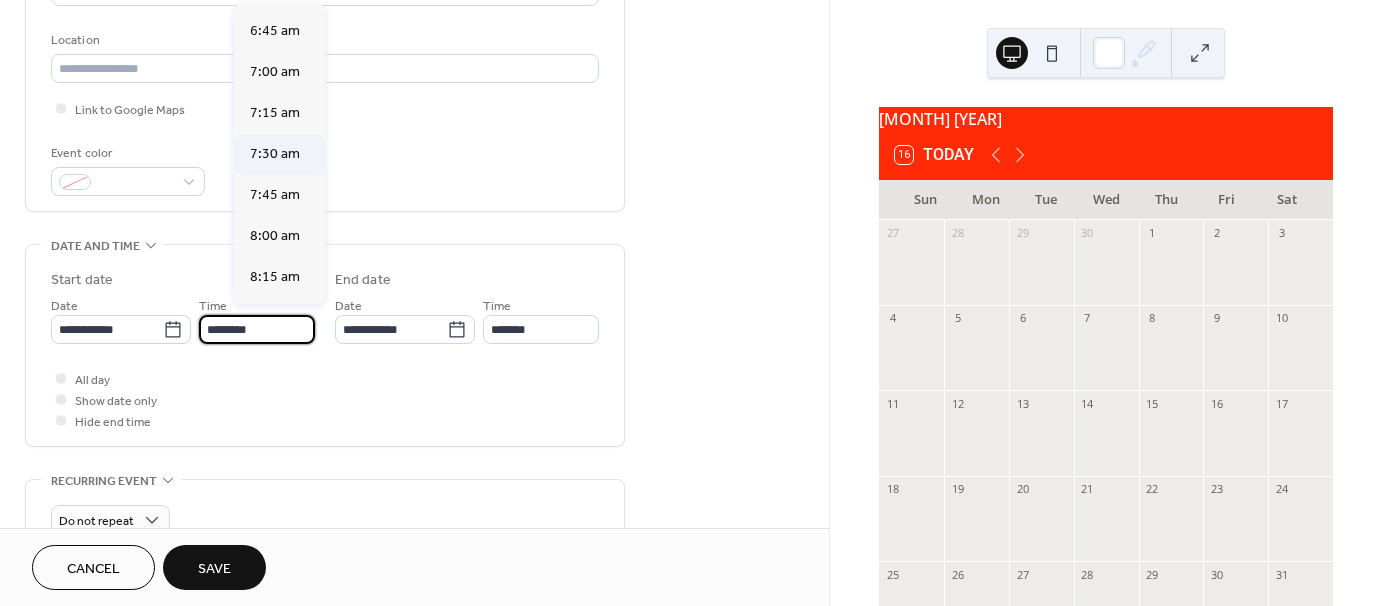 scroll, scrollTop: 1079, scrollLeft: 0, axis: vertical 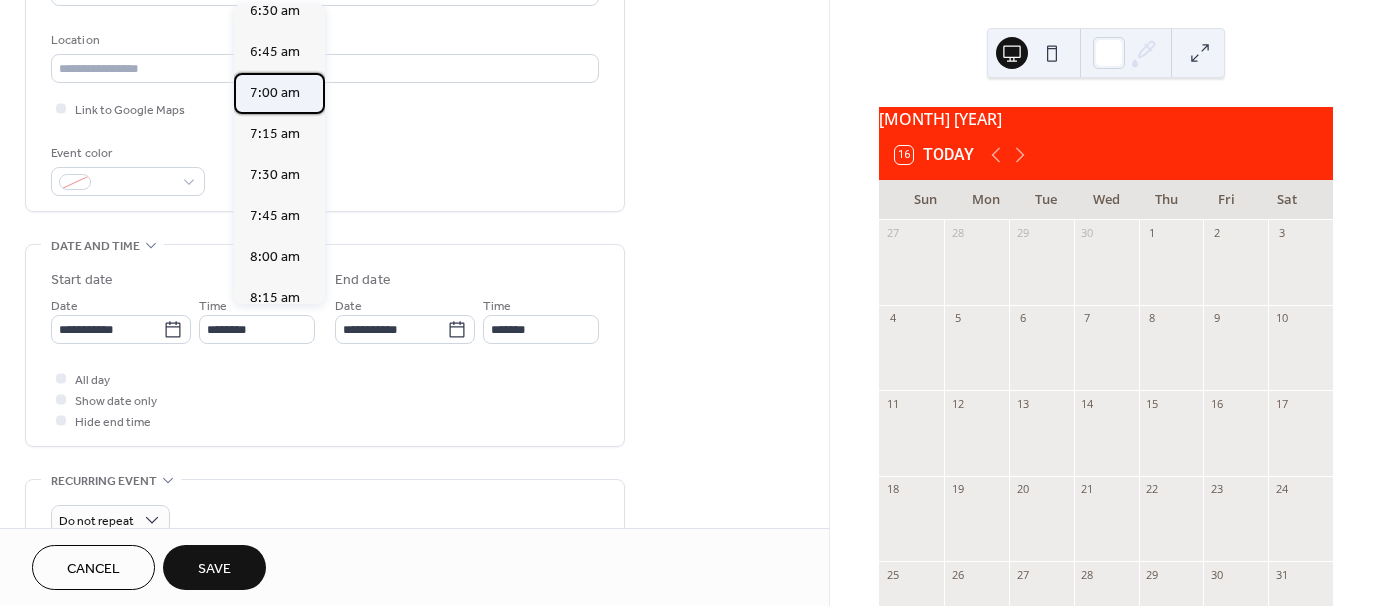 click on "7:00 am" at bounding box center (275, 93) 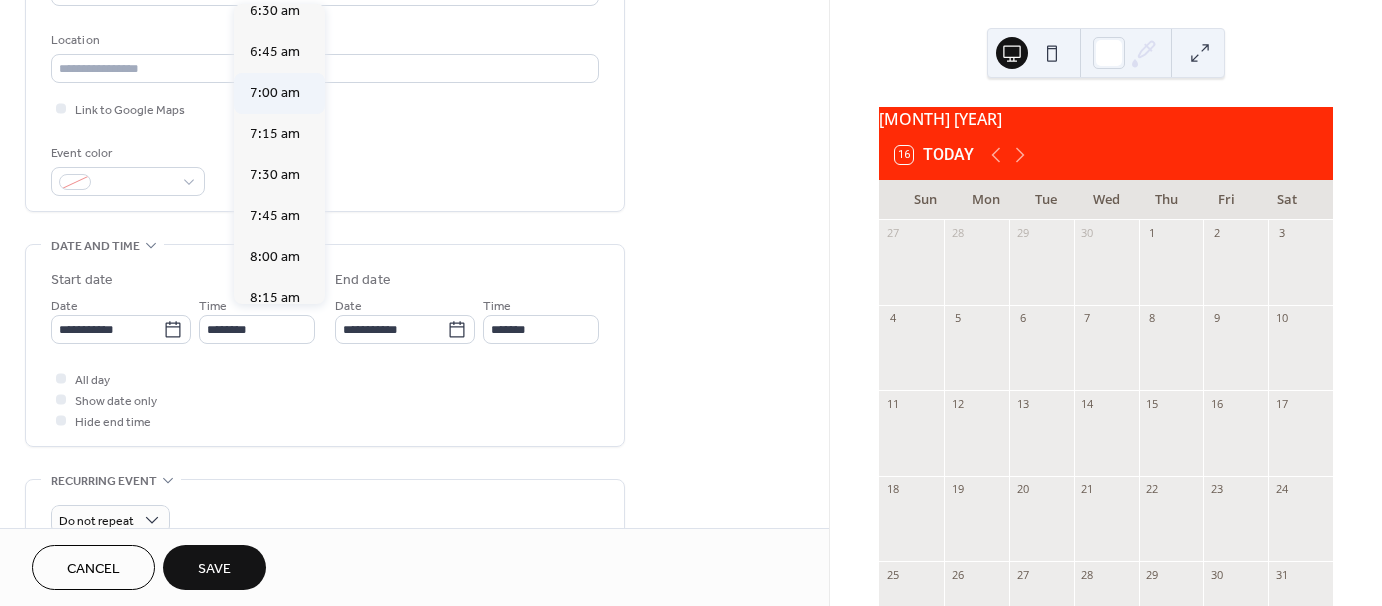 type on "*******" 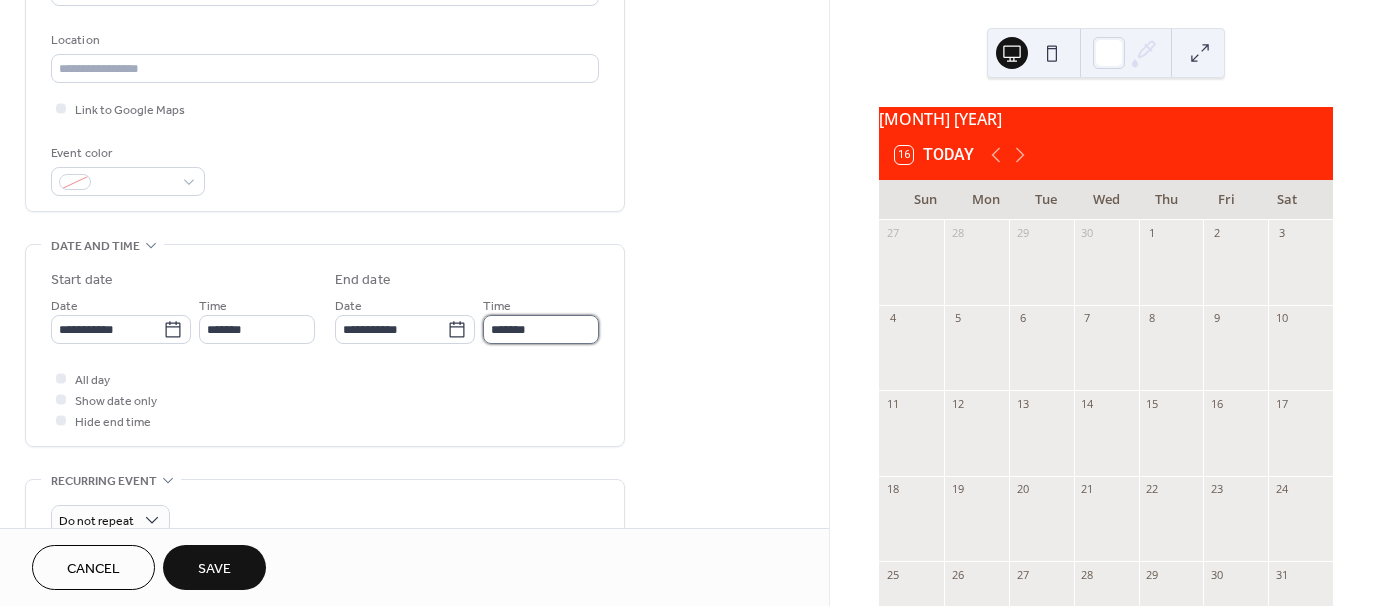 click on "*******" at bounding box center (541, 329) 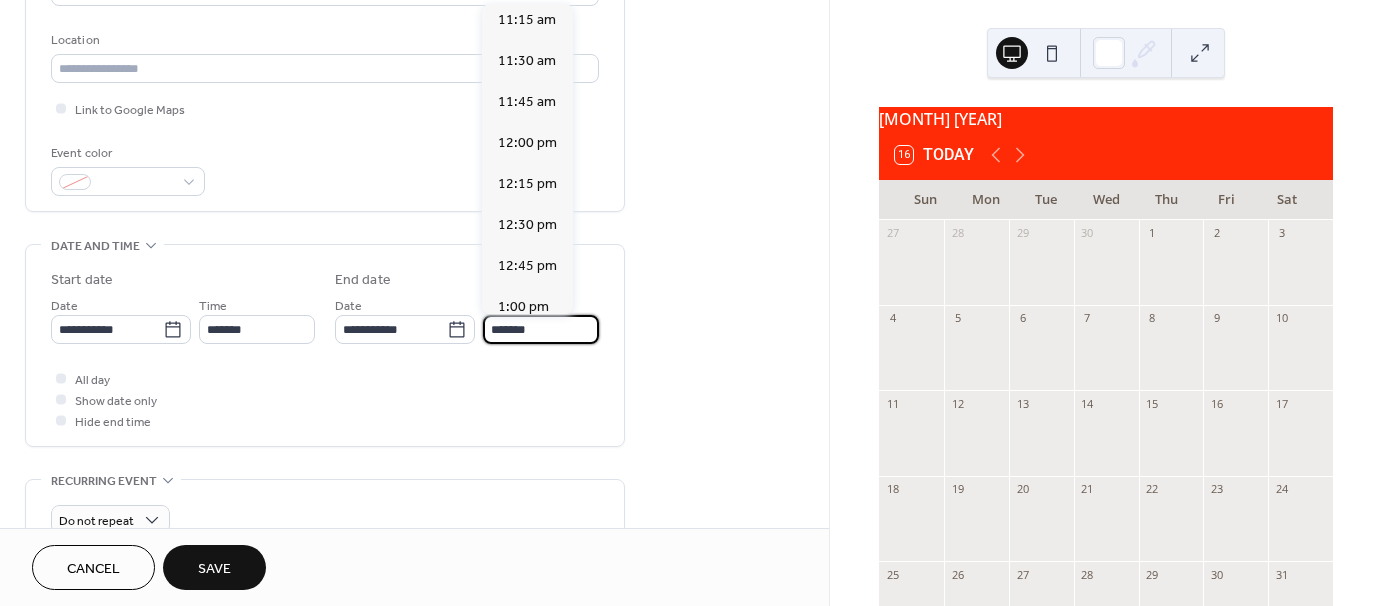 scroll, scrollTop: 660, scrollLeft: 0, axis: vertical 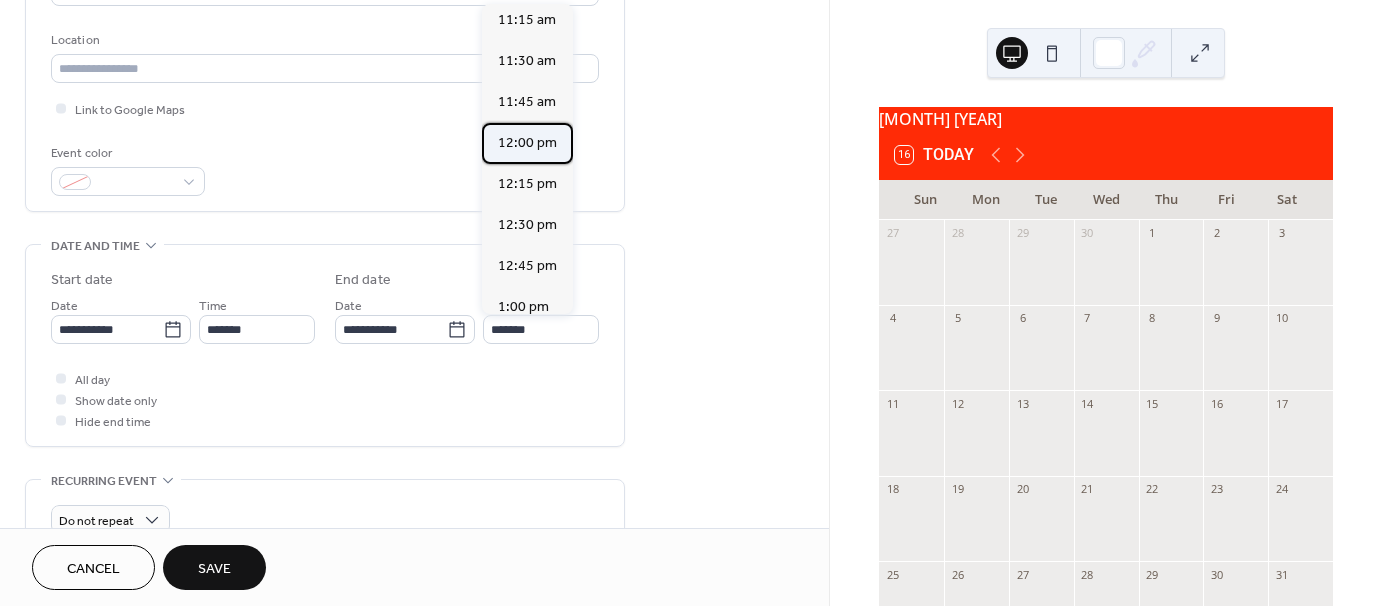 click on "12:00 pm" at bounding box center [527, 143] 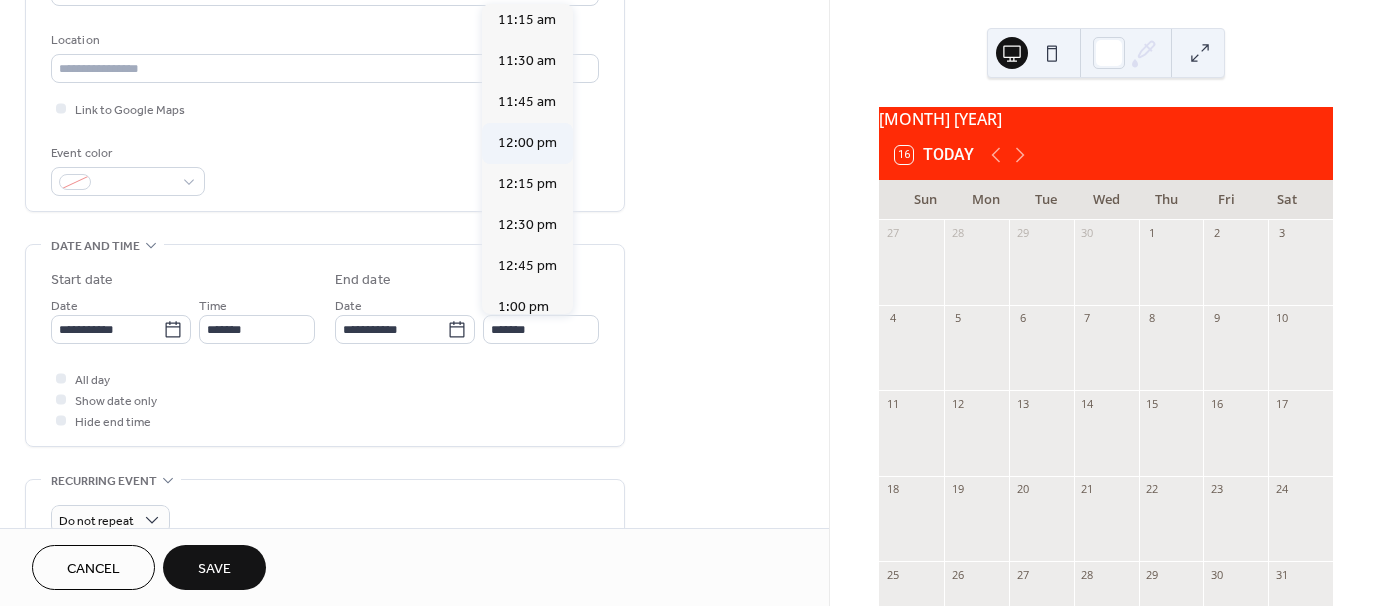 type on "********" 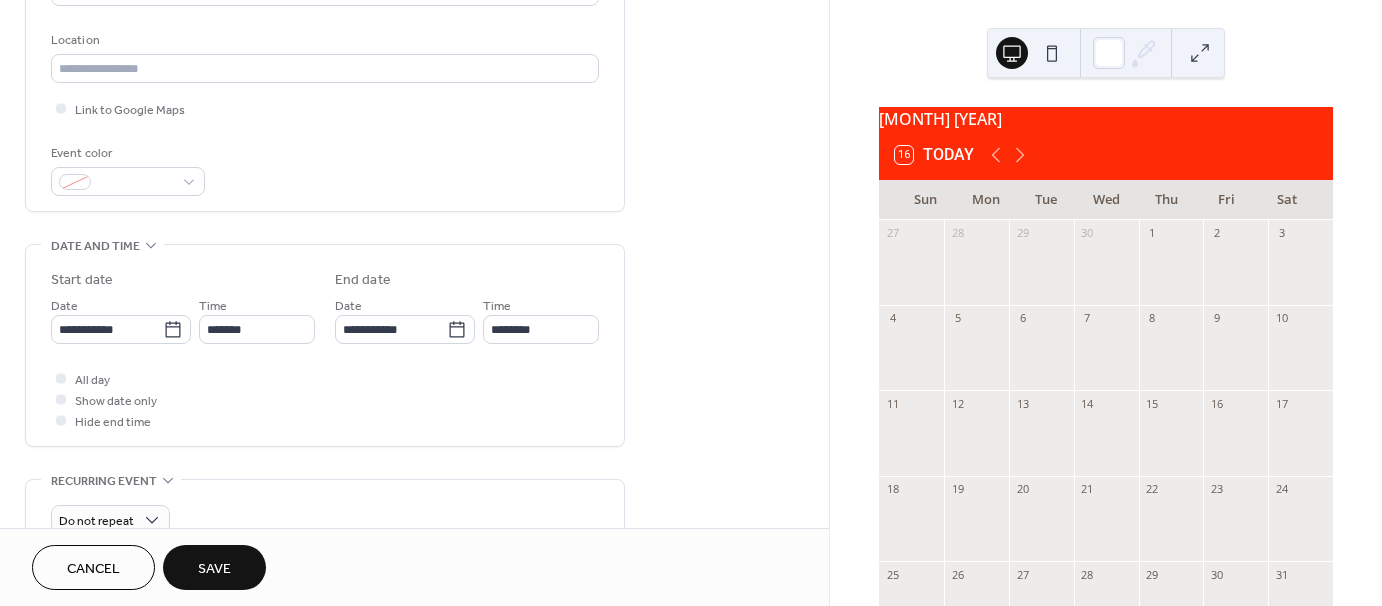 scroll, scrollTop: 288, scrollLeft: 0, axis: vertical 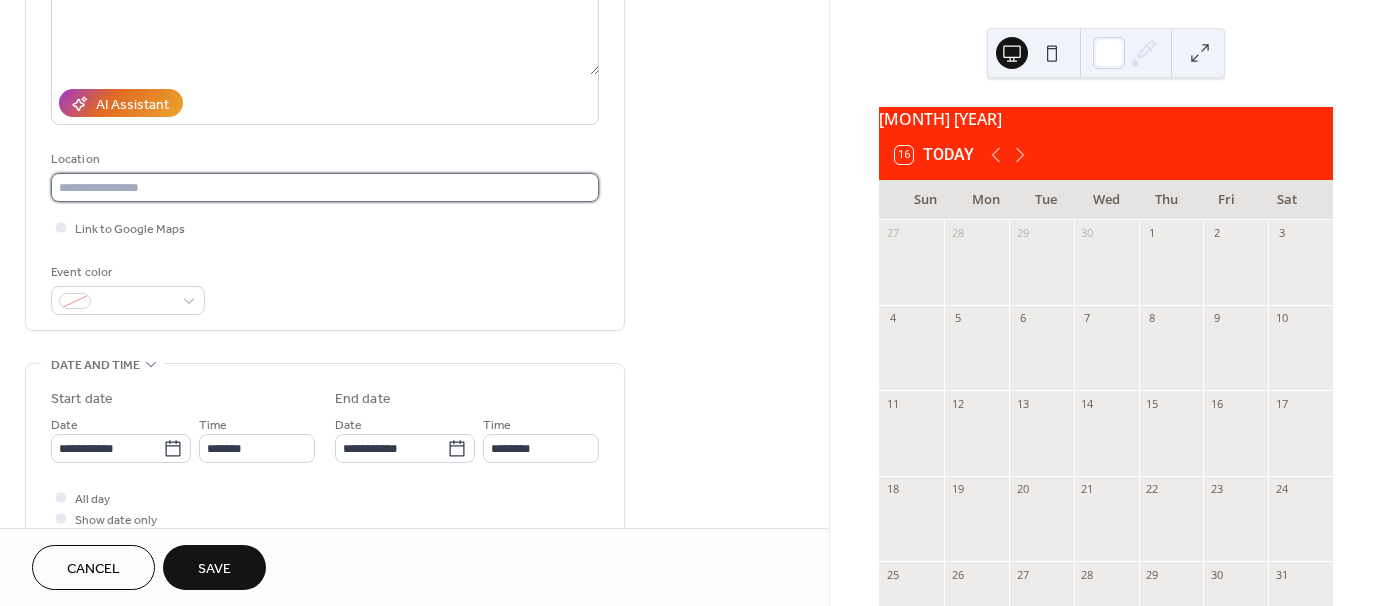 click at bounding box center (325, 187) 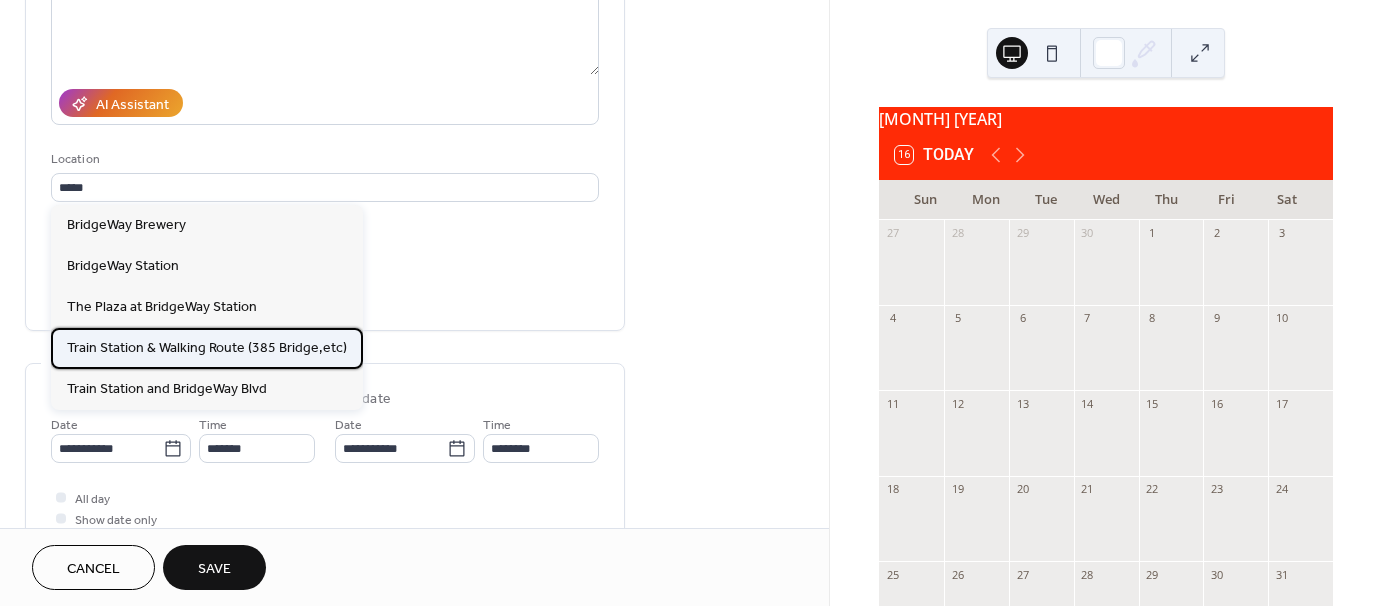 click on "Train Station & Walking Route (385 Bridge,etc)" at bounding box center [207, 347] 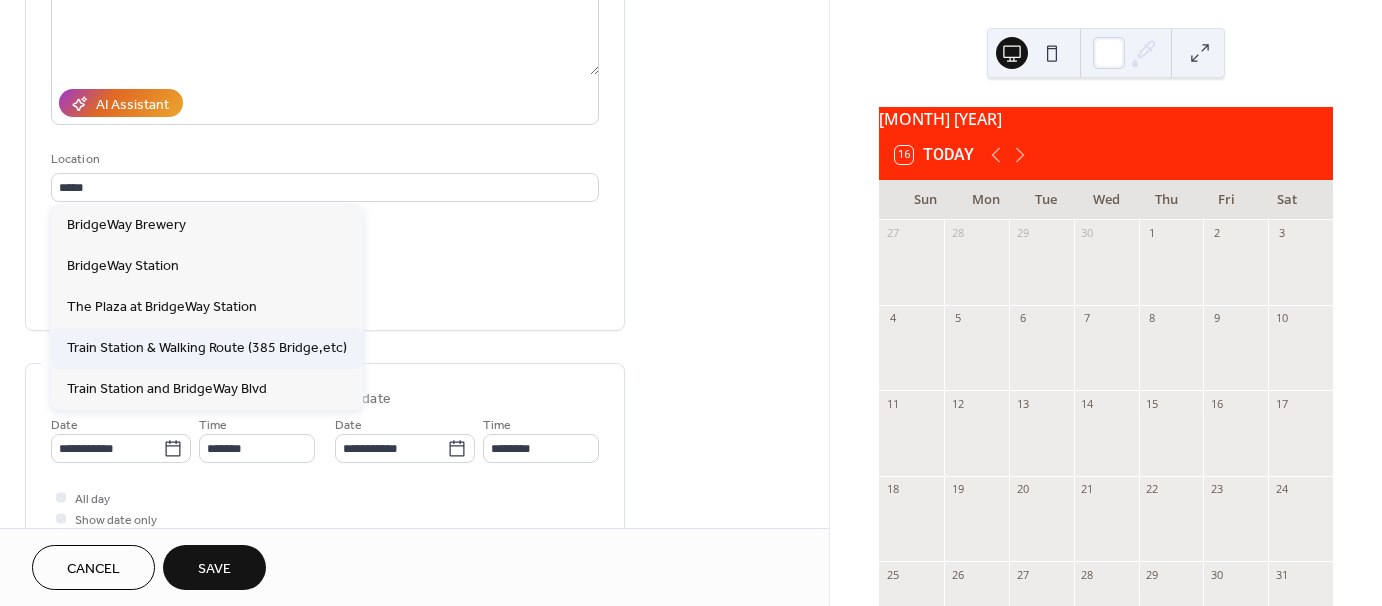 type on "**********" 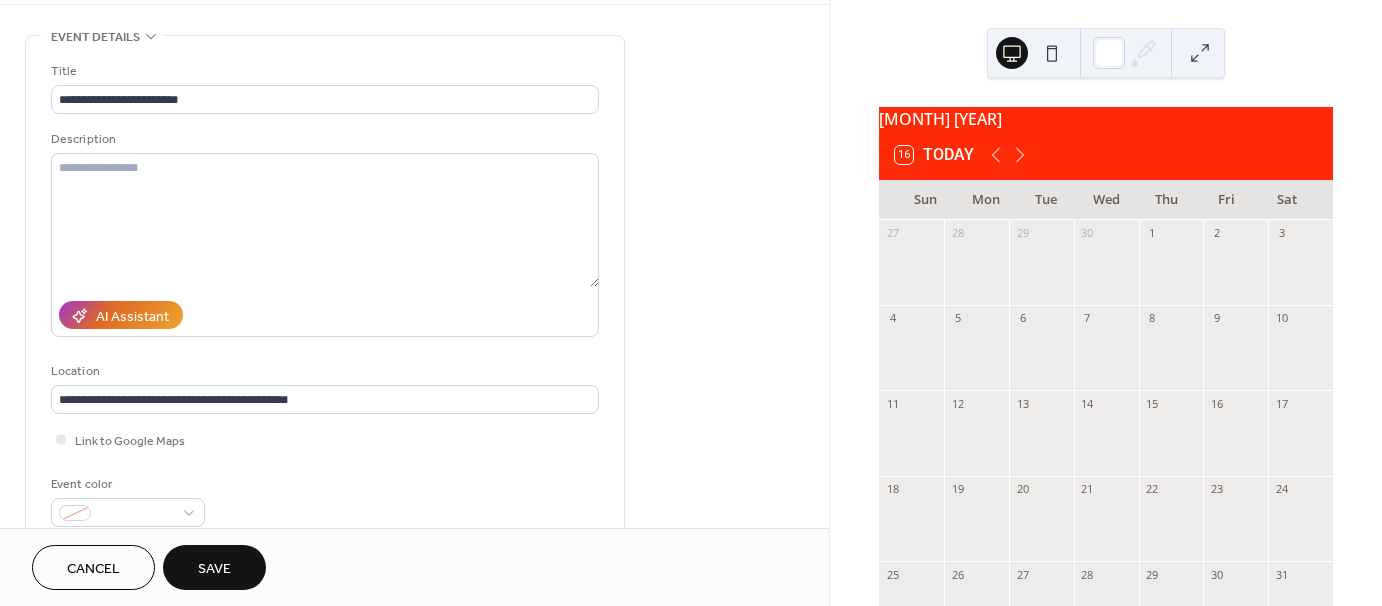 scroll, scrollTop: 28, scrollLeft: 0, axis: vertical 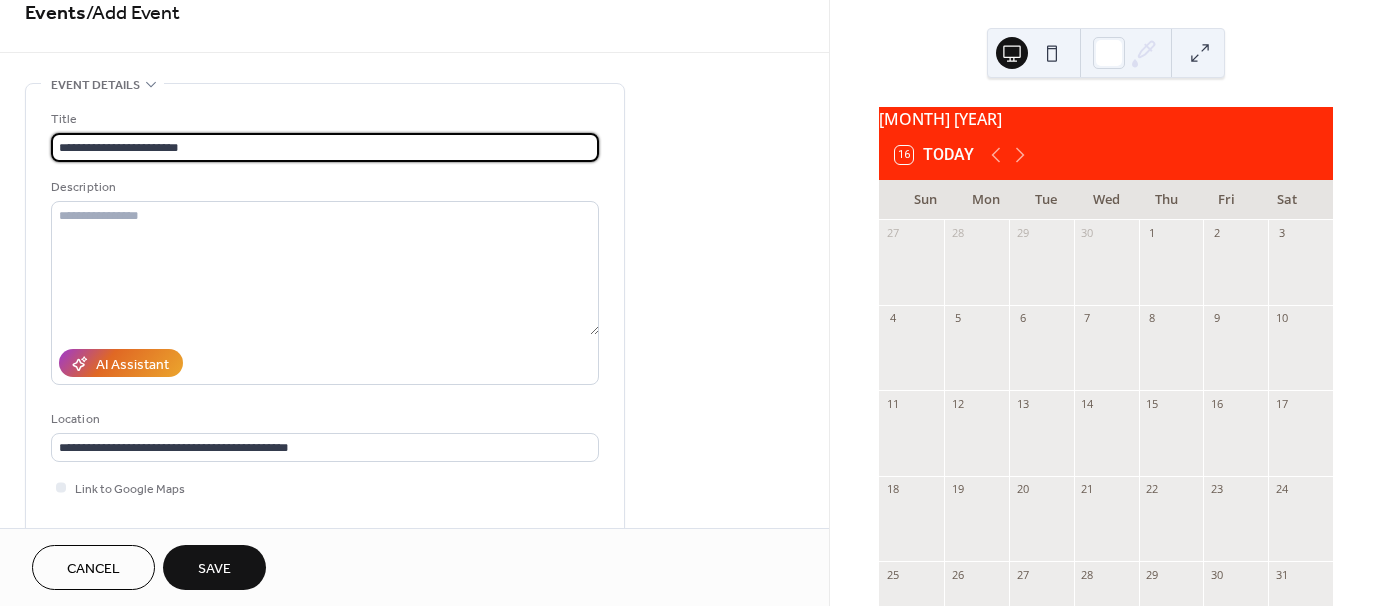 click on "**********" at bounding box center (325, 147) 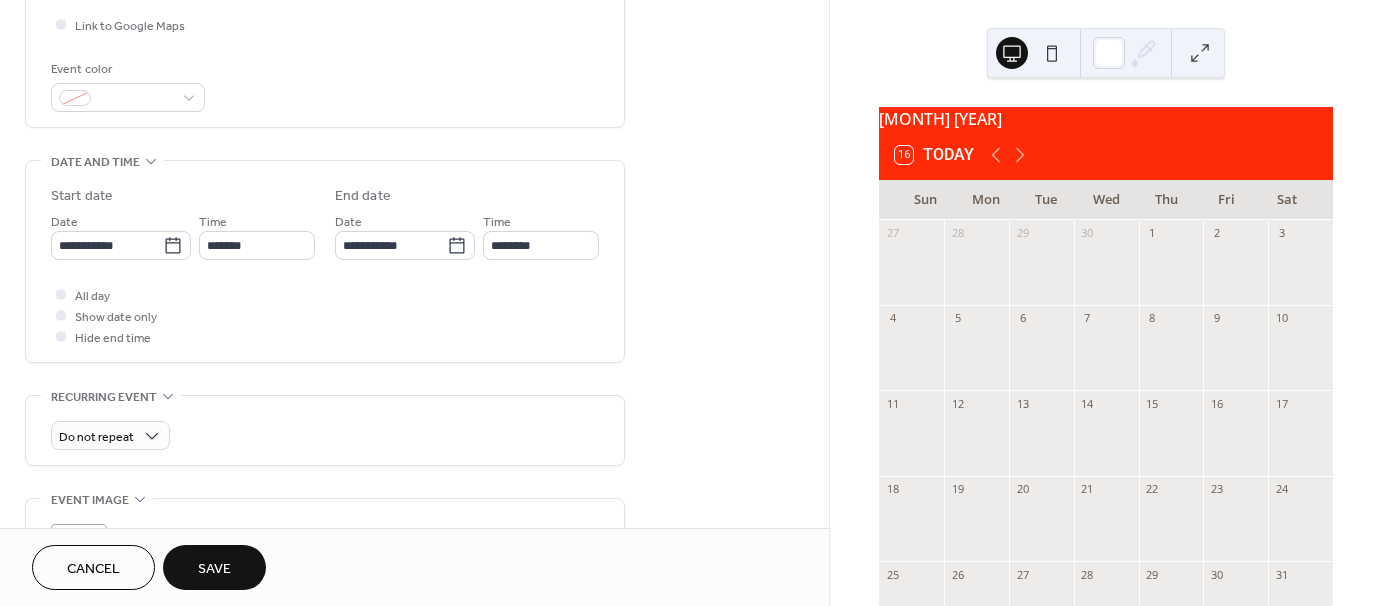 scroll, scrollTop: 0, scrollLeft: 0, axis: both 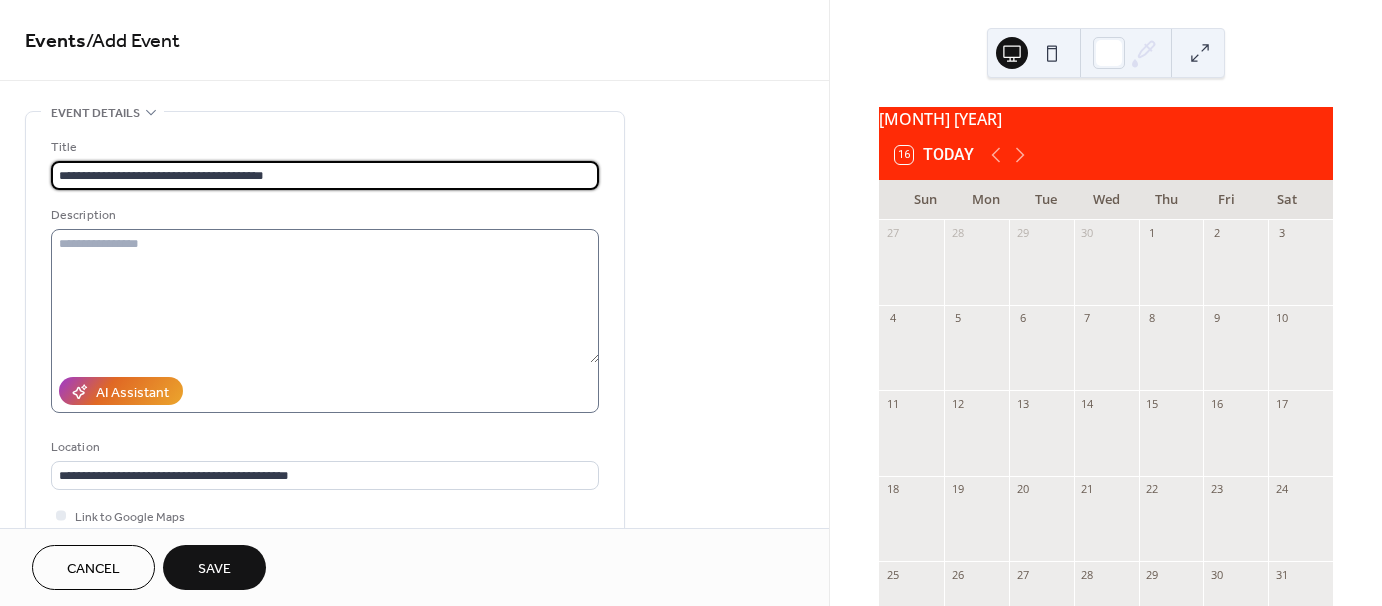 type on "**********" 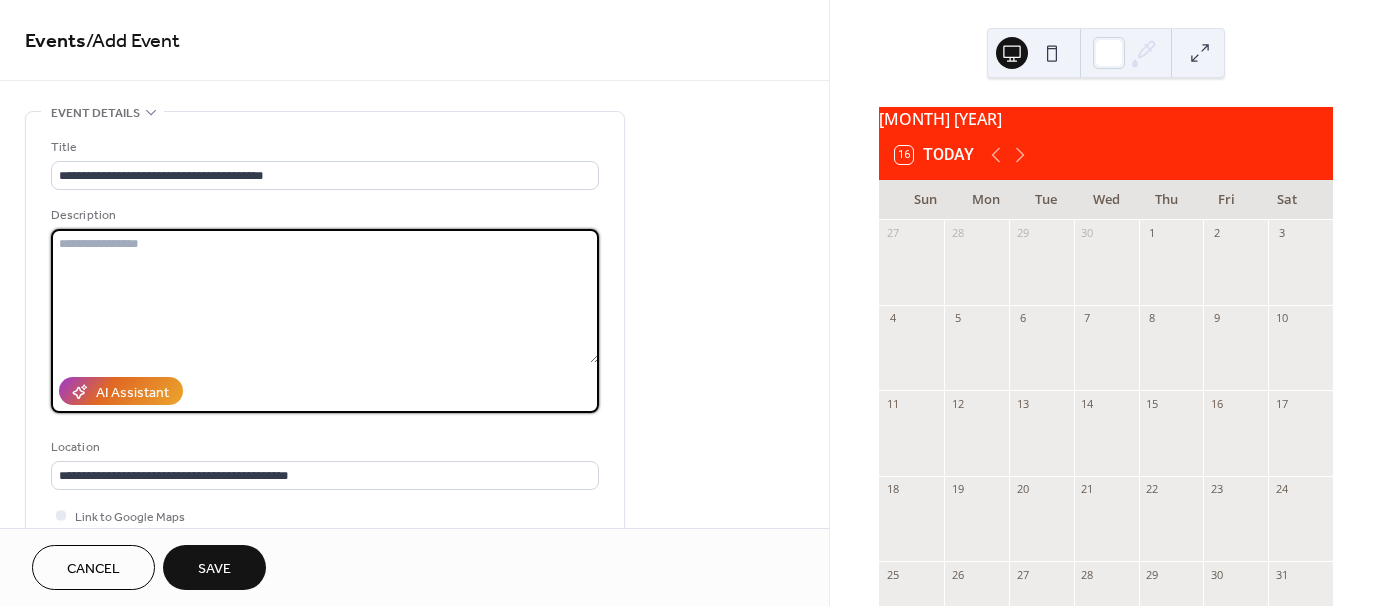 click at bounding box center [325, 296] 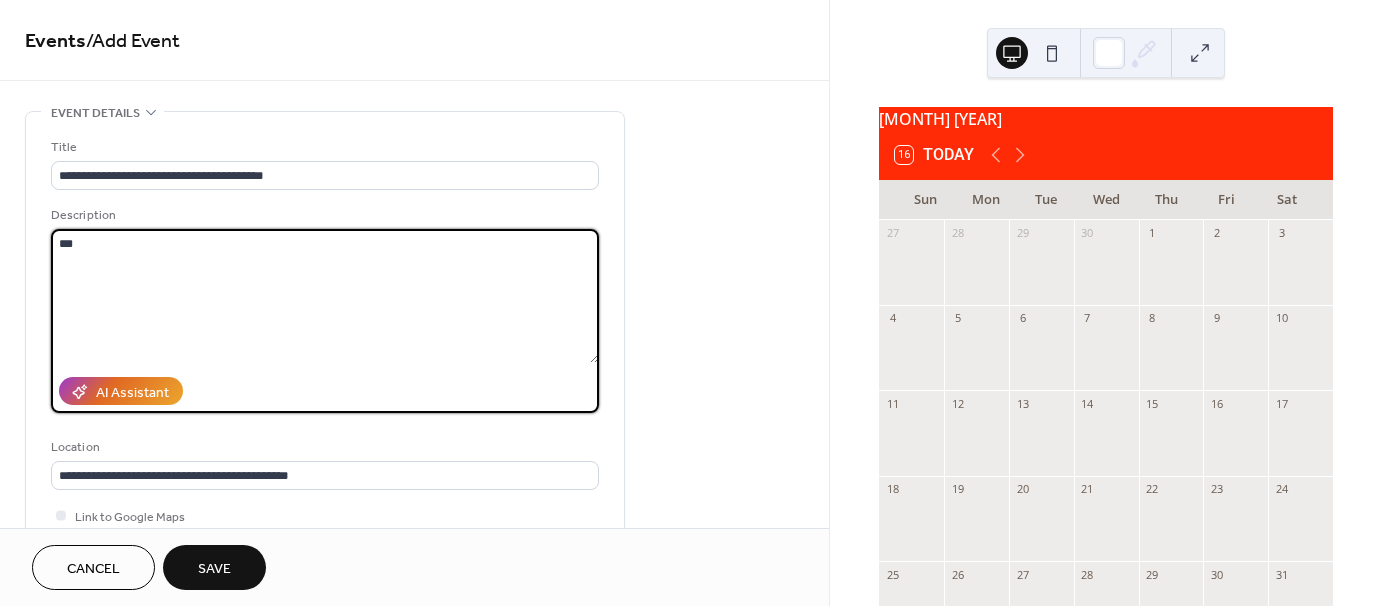 type on "***" 